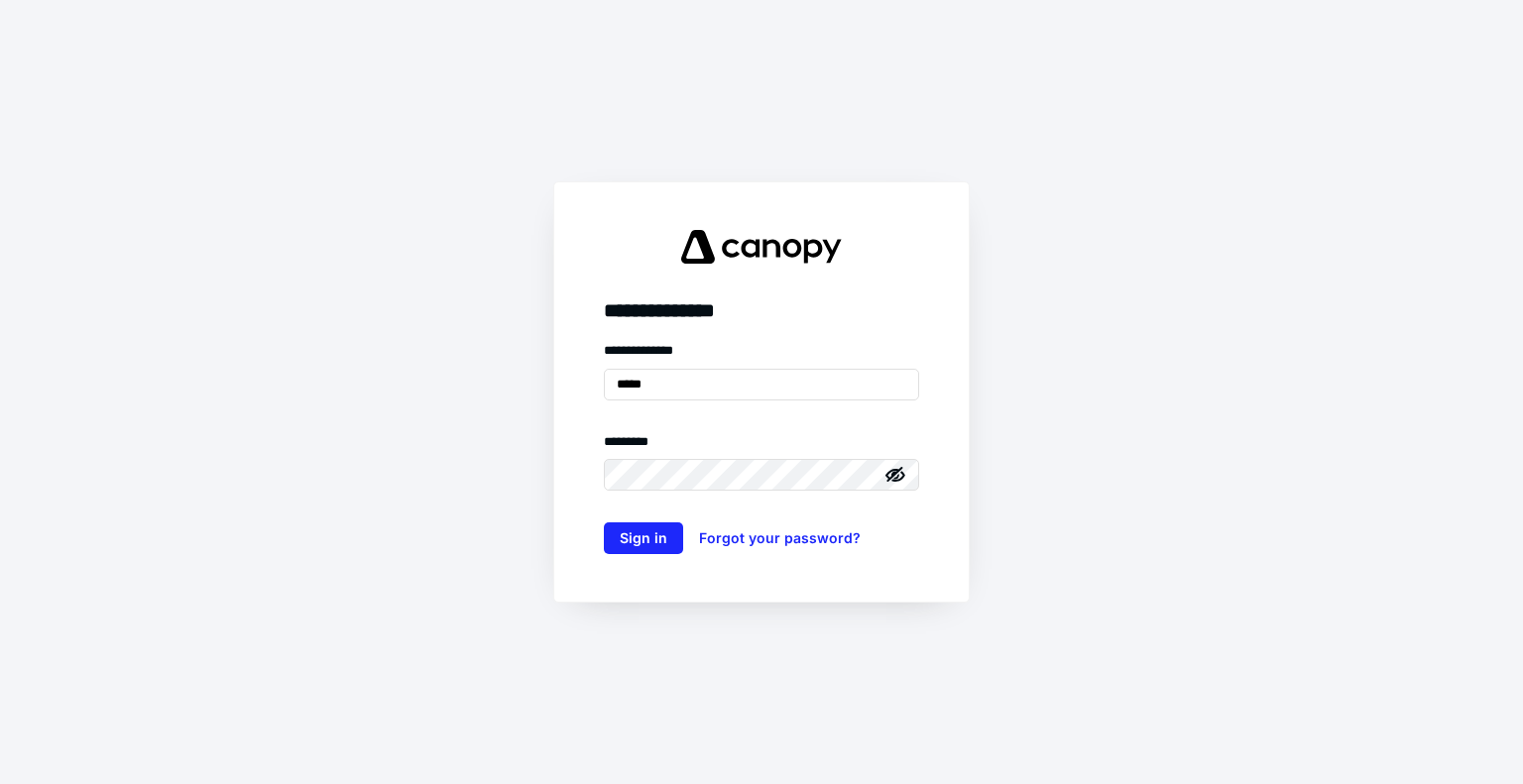 scroll, scrollTop: 0, scrollLeft: 0, axis: both 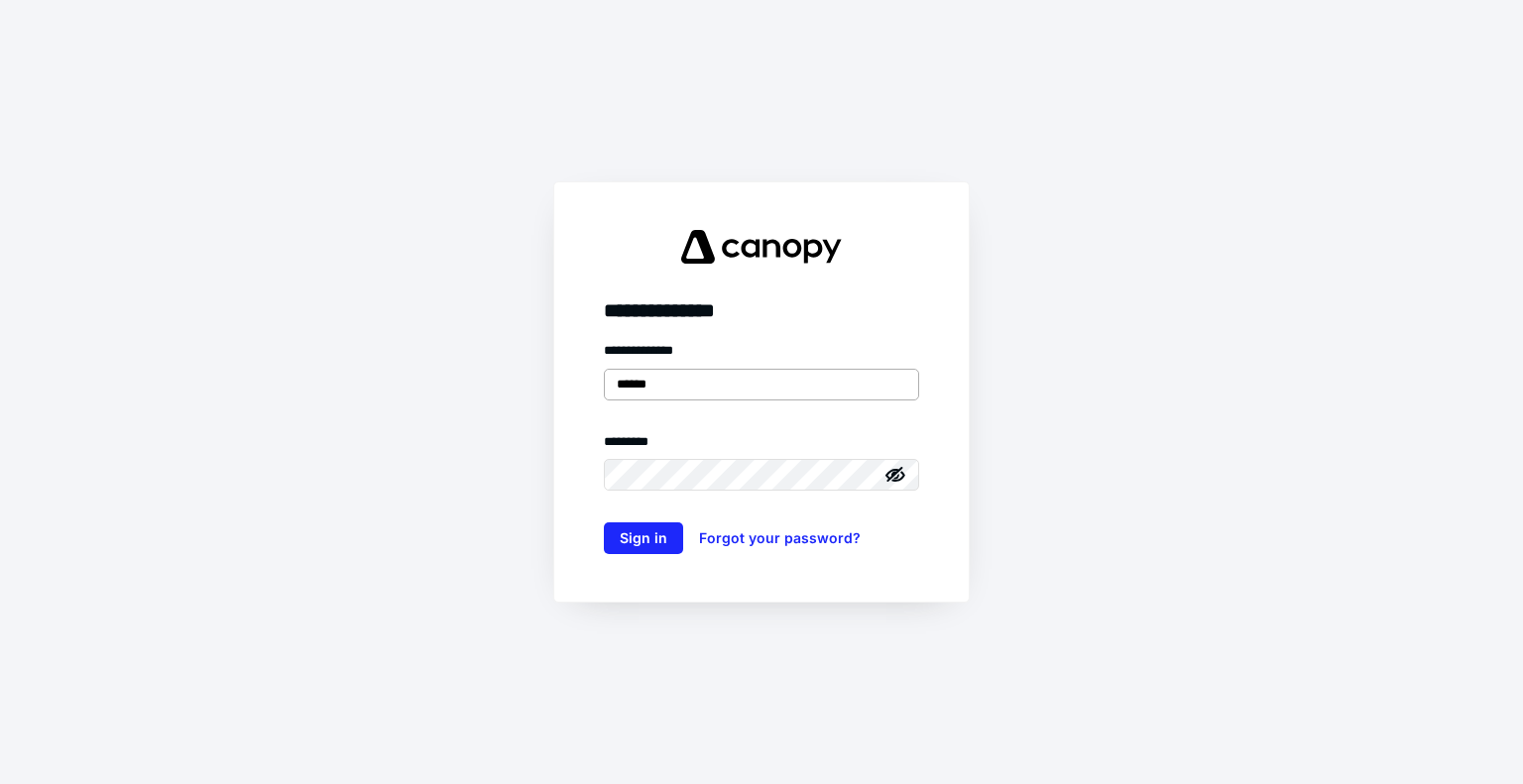 type on "**********" 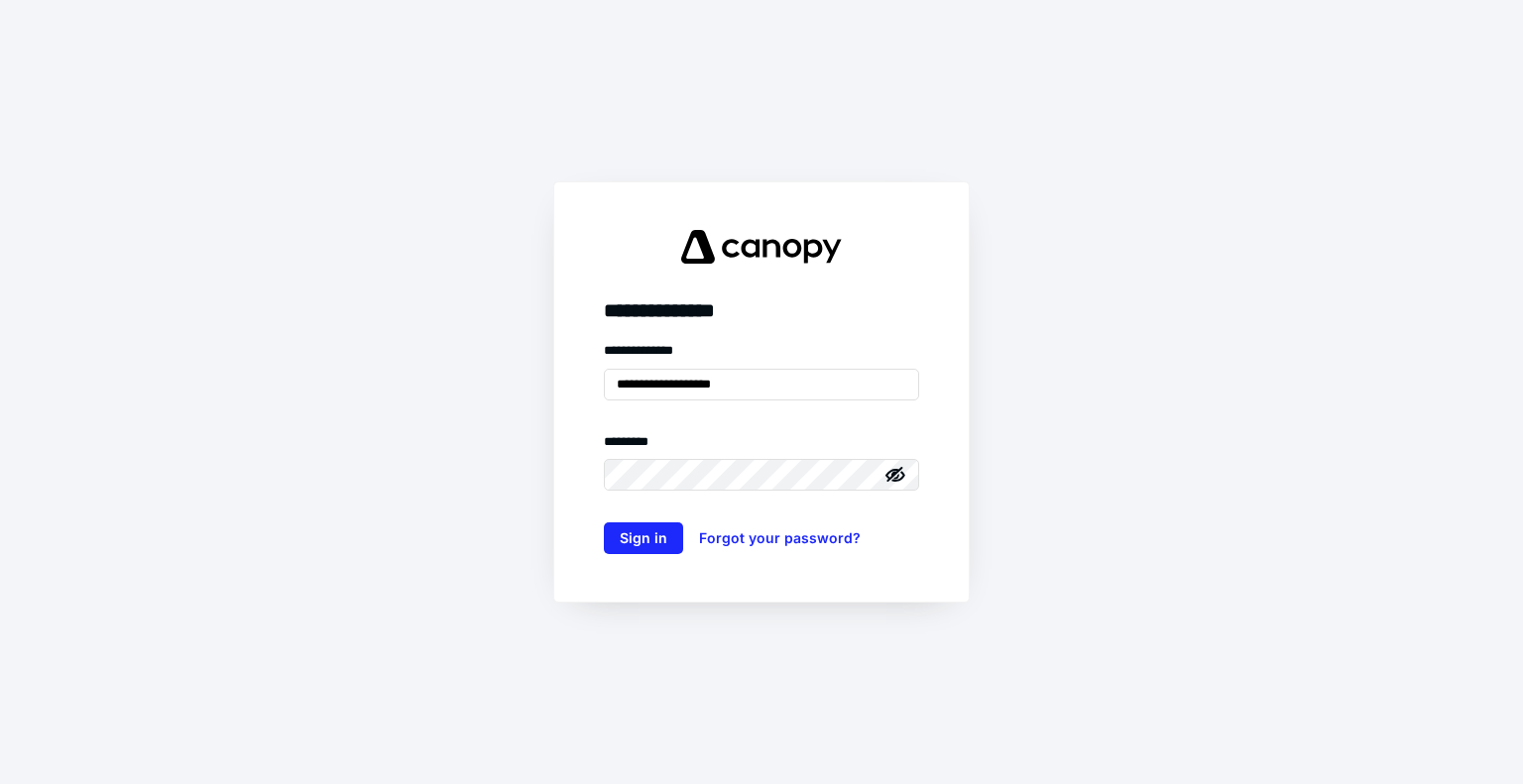 click 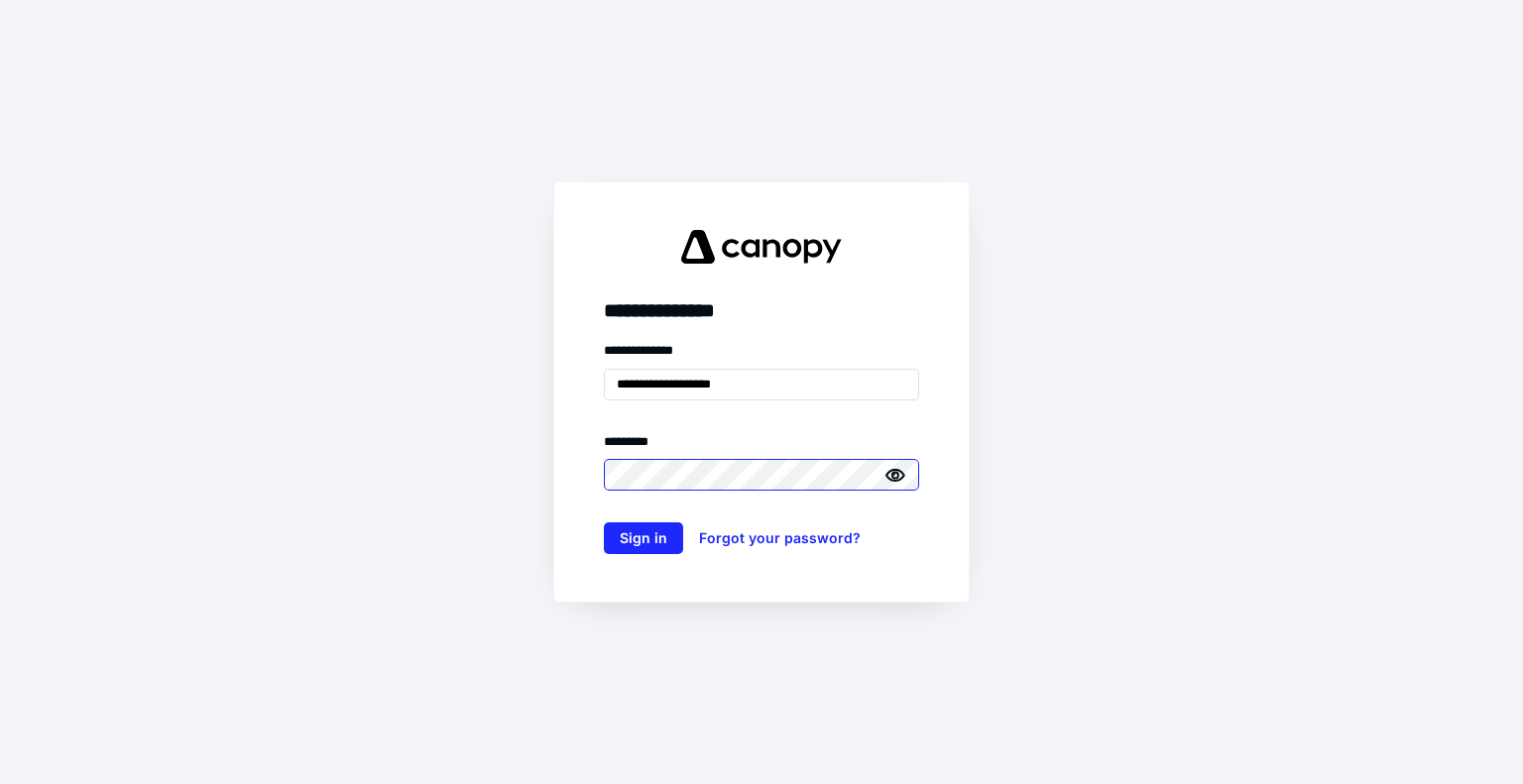 click on "**********" at bounding box center [762, 392] 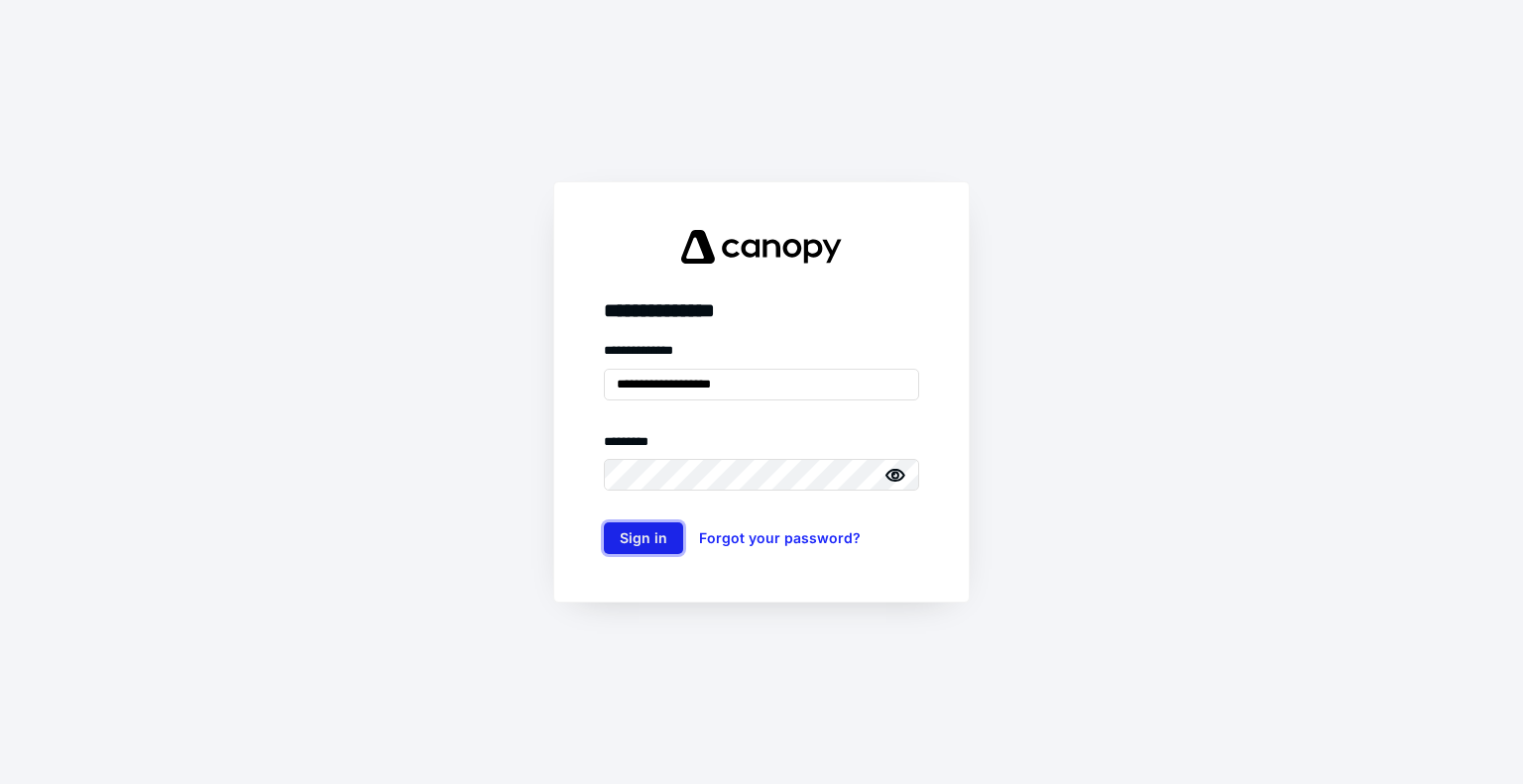 click on "Sign in" at bounding box center [644, 538] 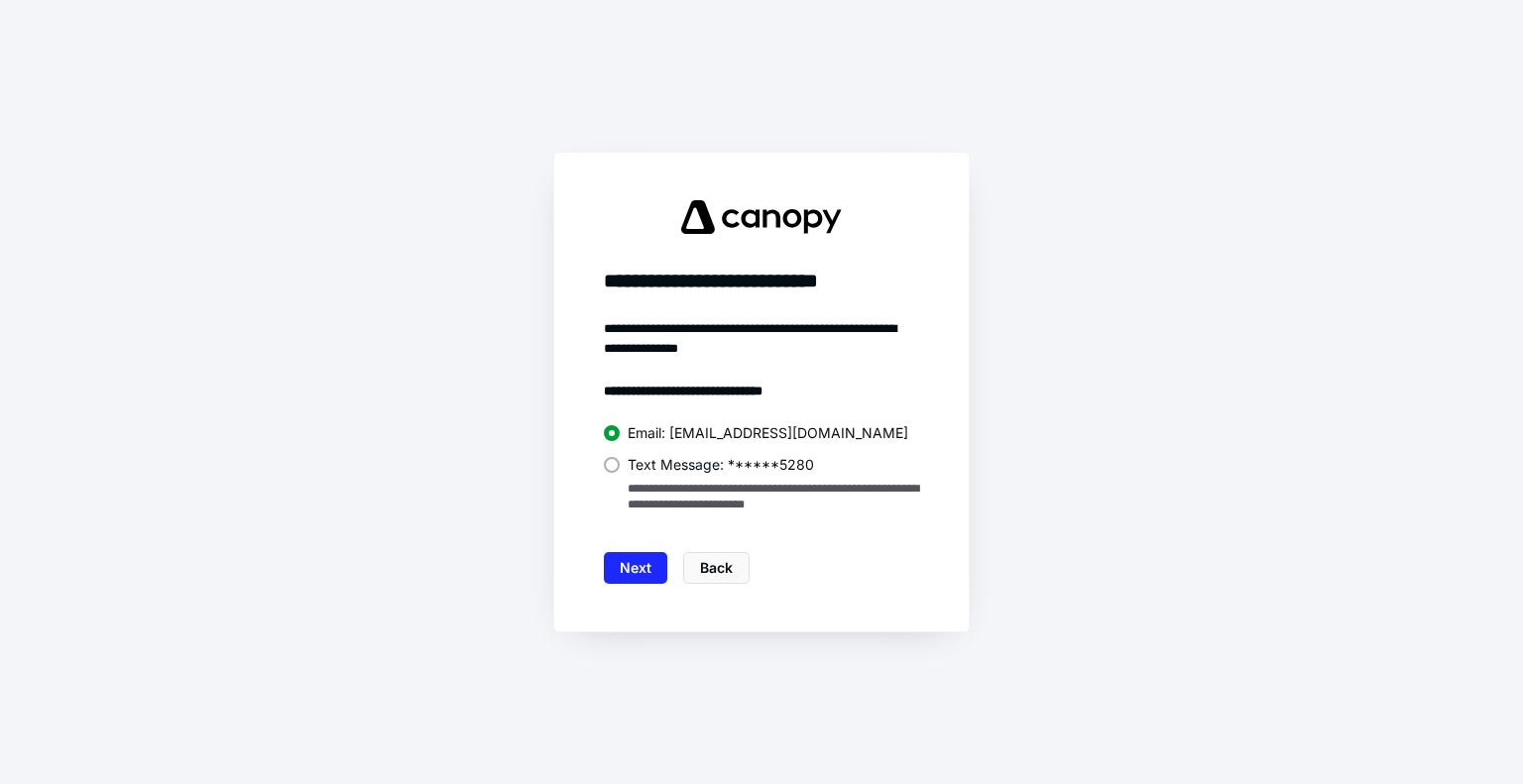 click at bounding box center [612, 465] 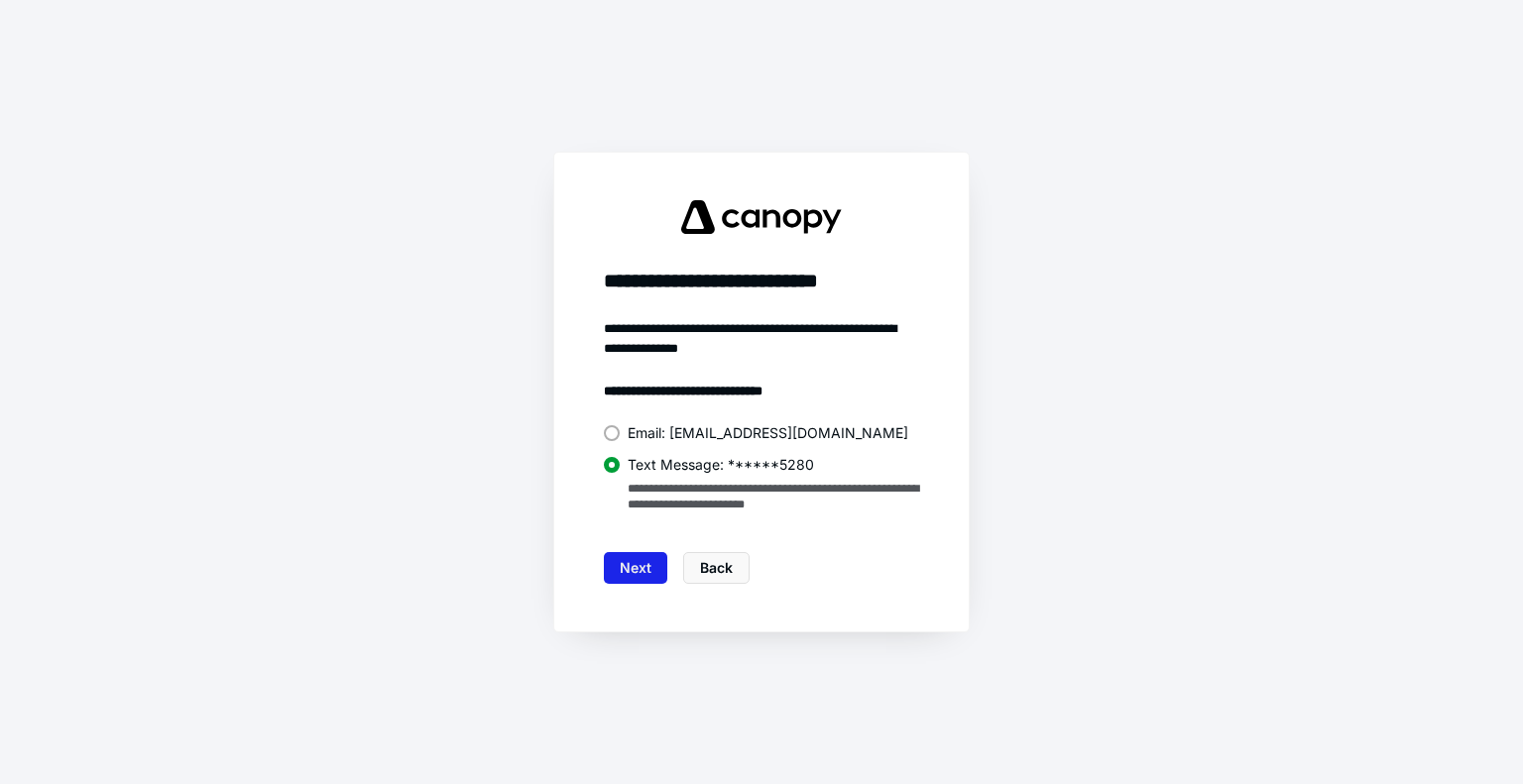 click on "Next" at bounding box center (636, 568) 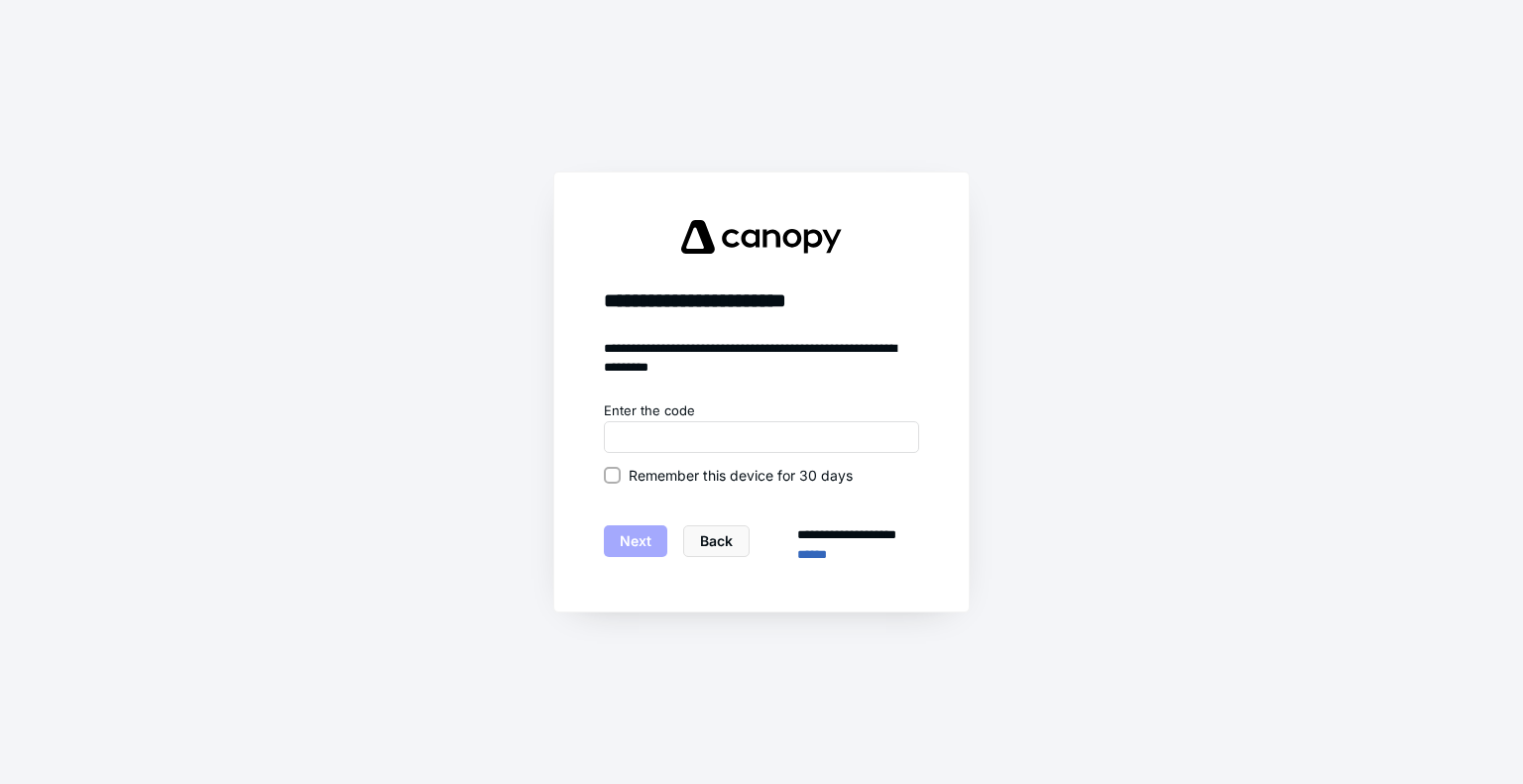 click on "Enter the code" at bounding box center [762, 411] 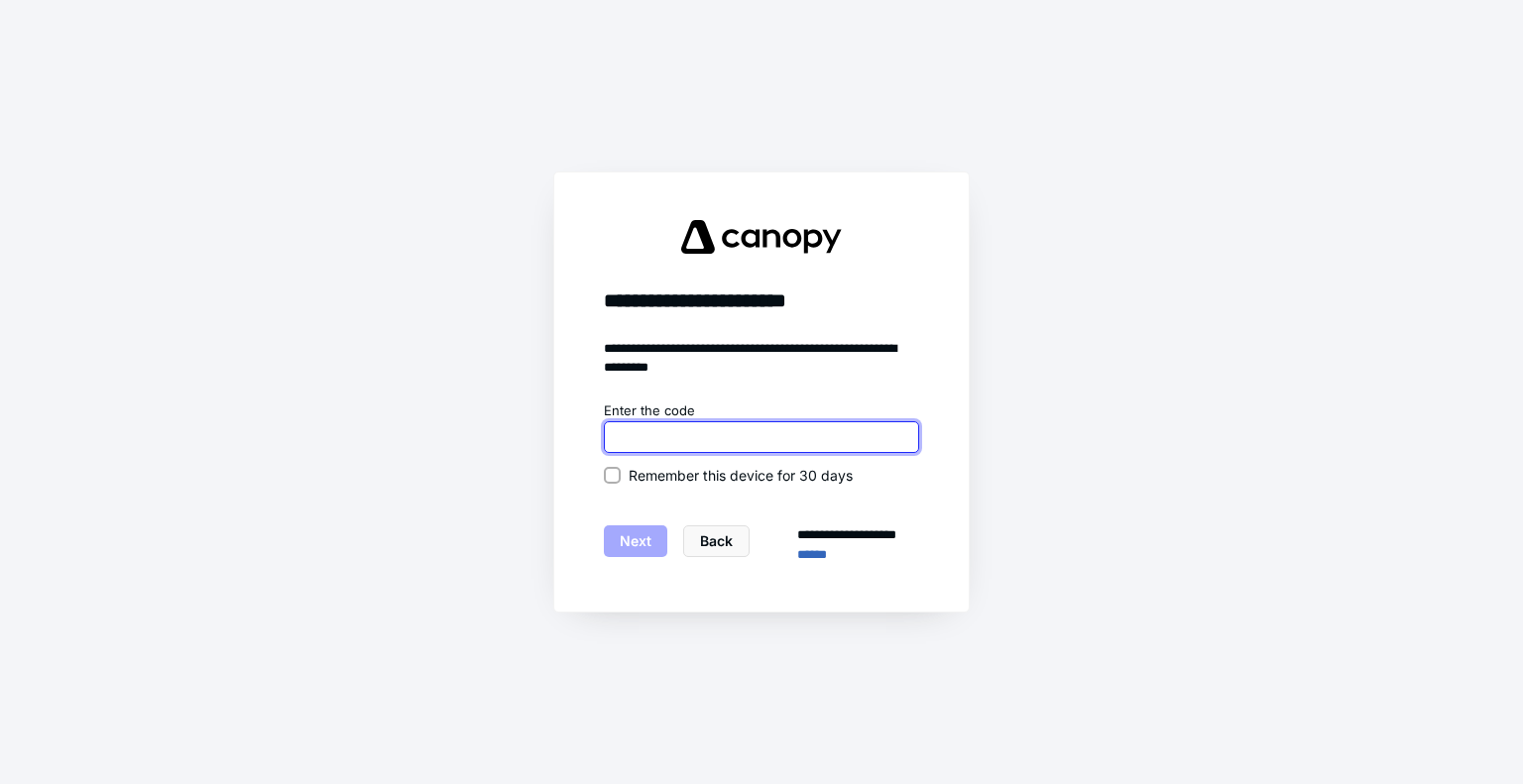 click at bounding box center (762, 437) 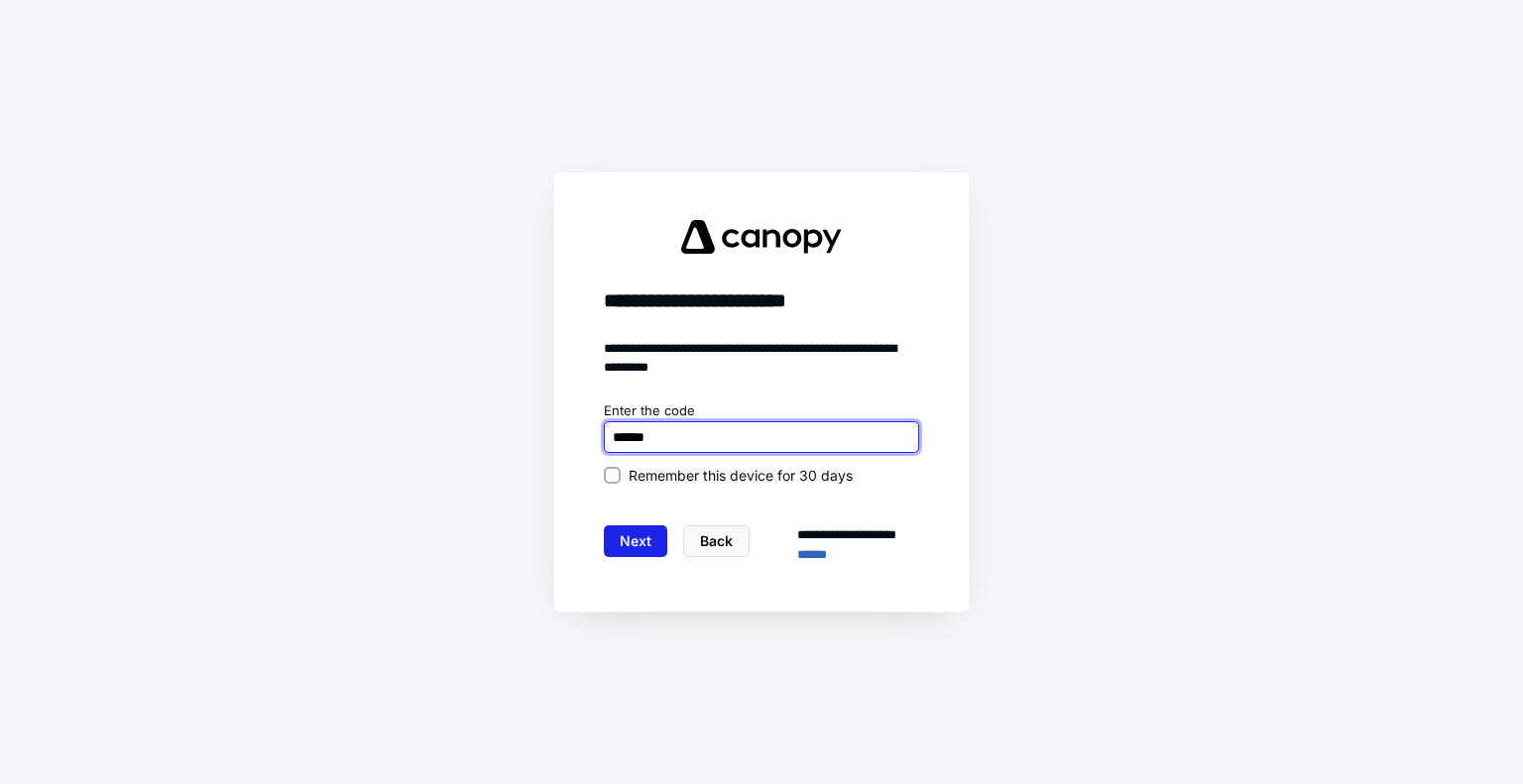 type on "******" 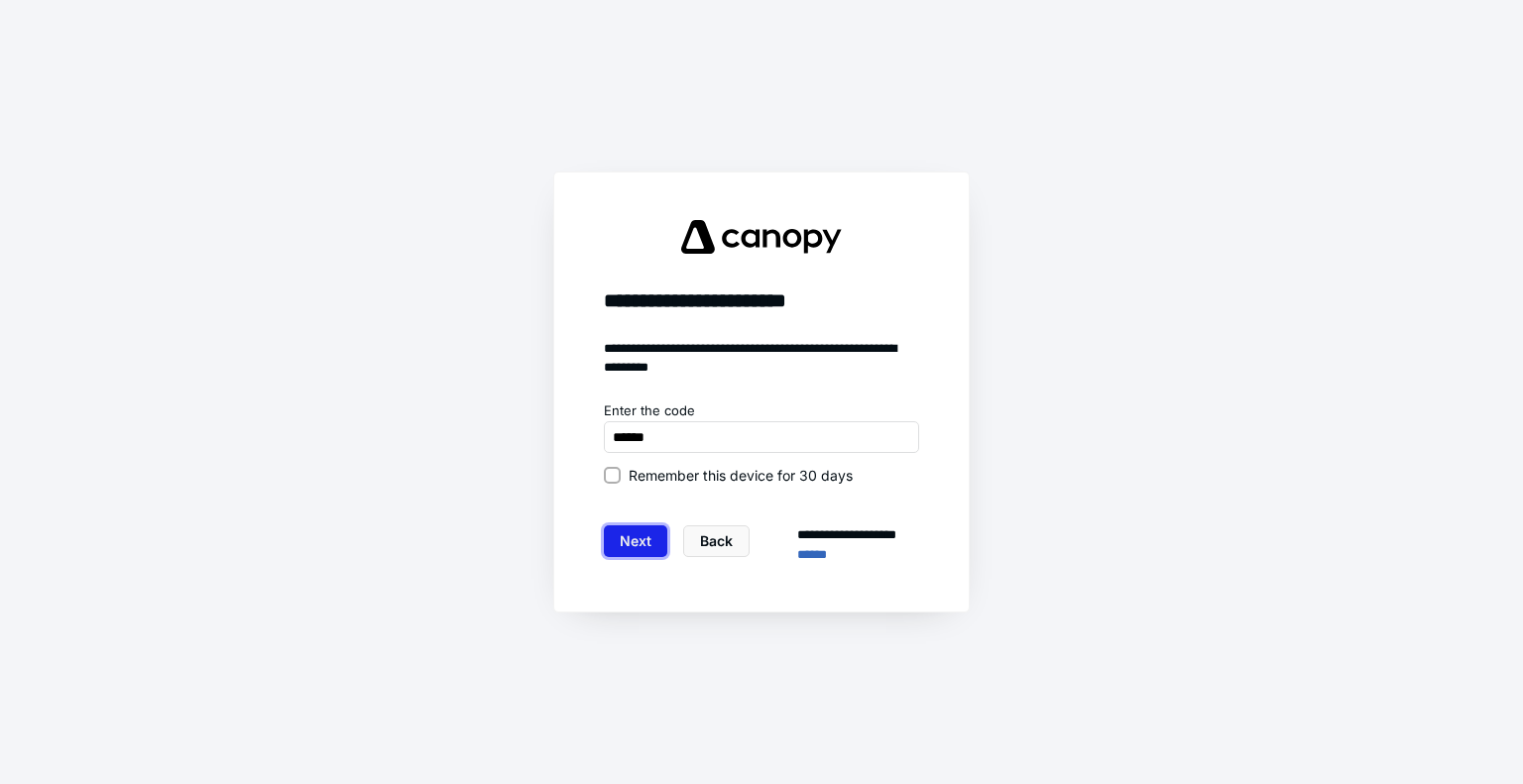 click on "Next" at bounding box center (636, 541) 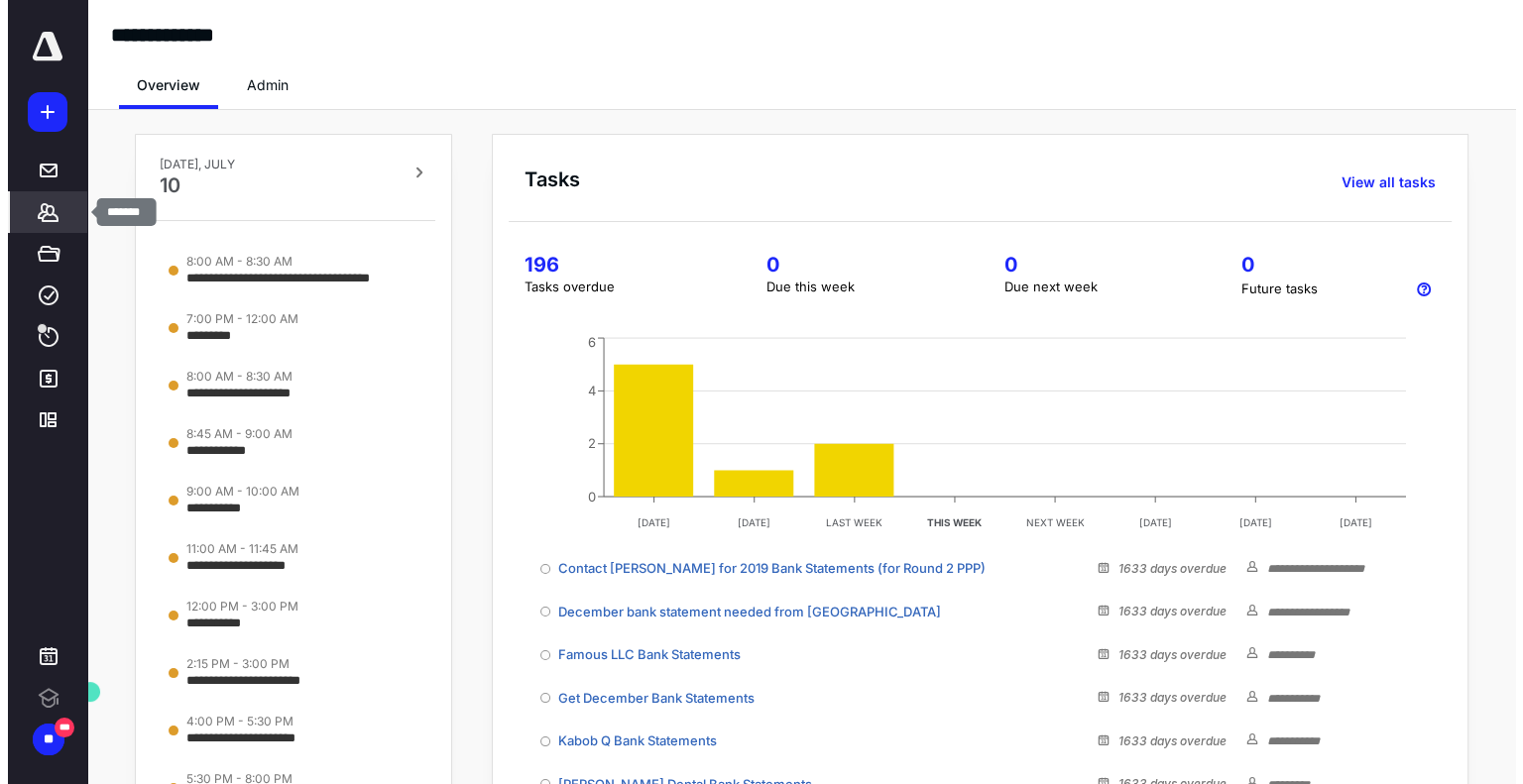 scroll, scrollTop: 0, scrollLeft: 0, axis: both 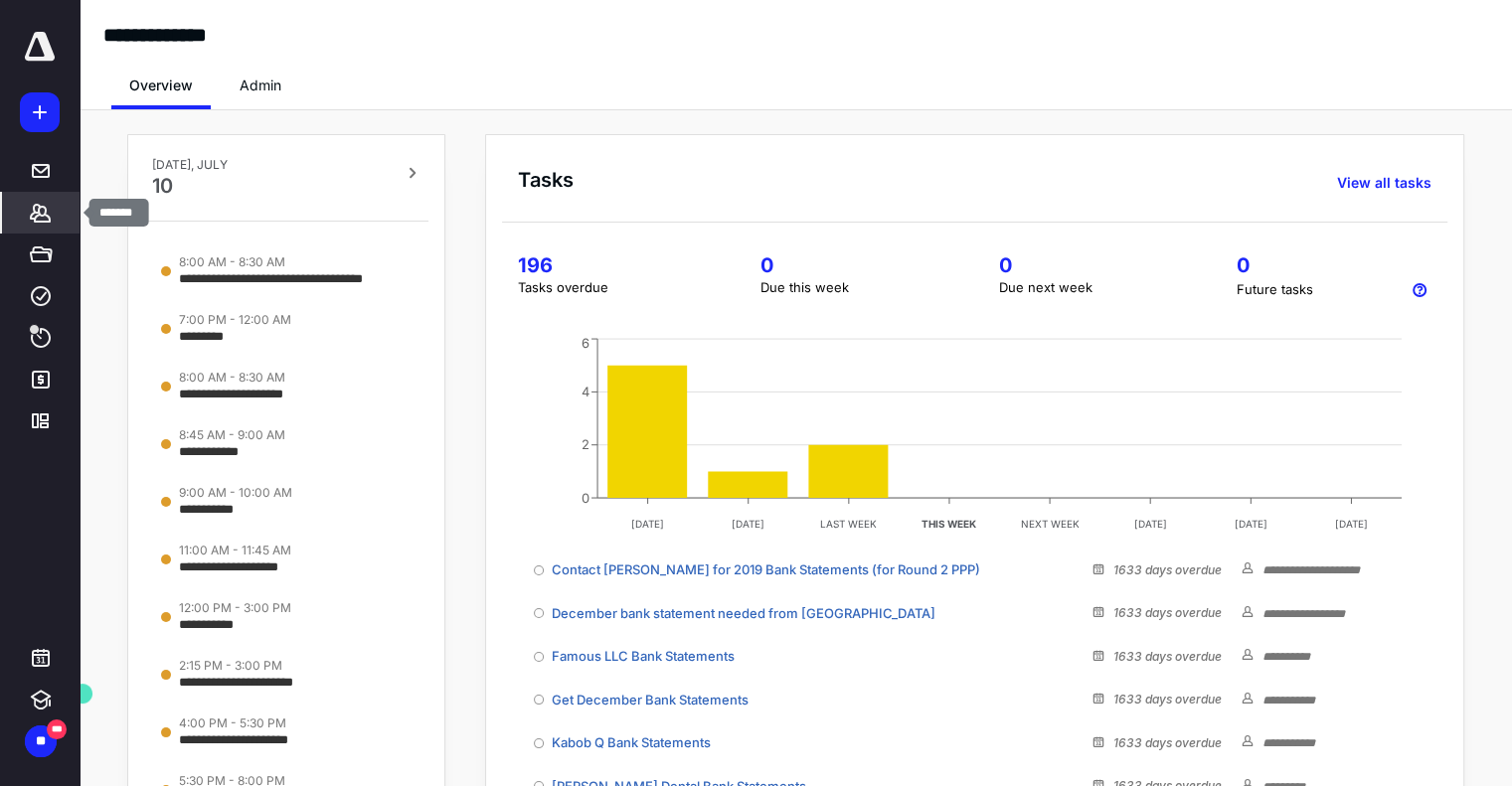 click on "*******" at bounding box center (41, 213) 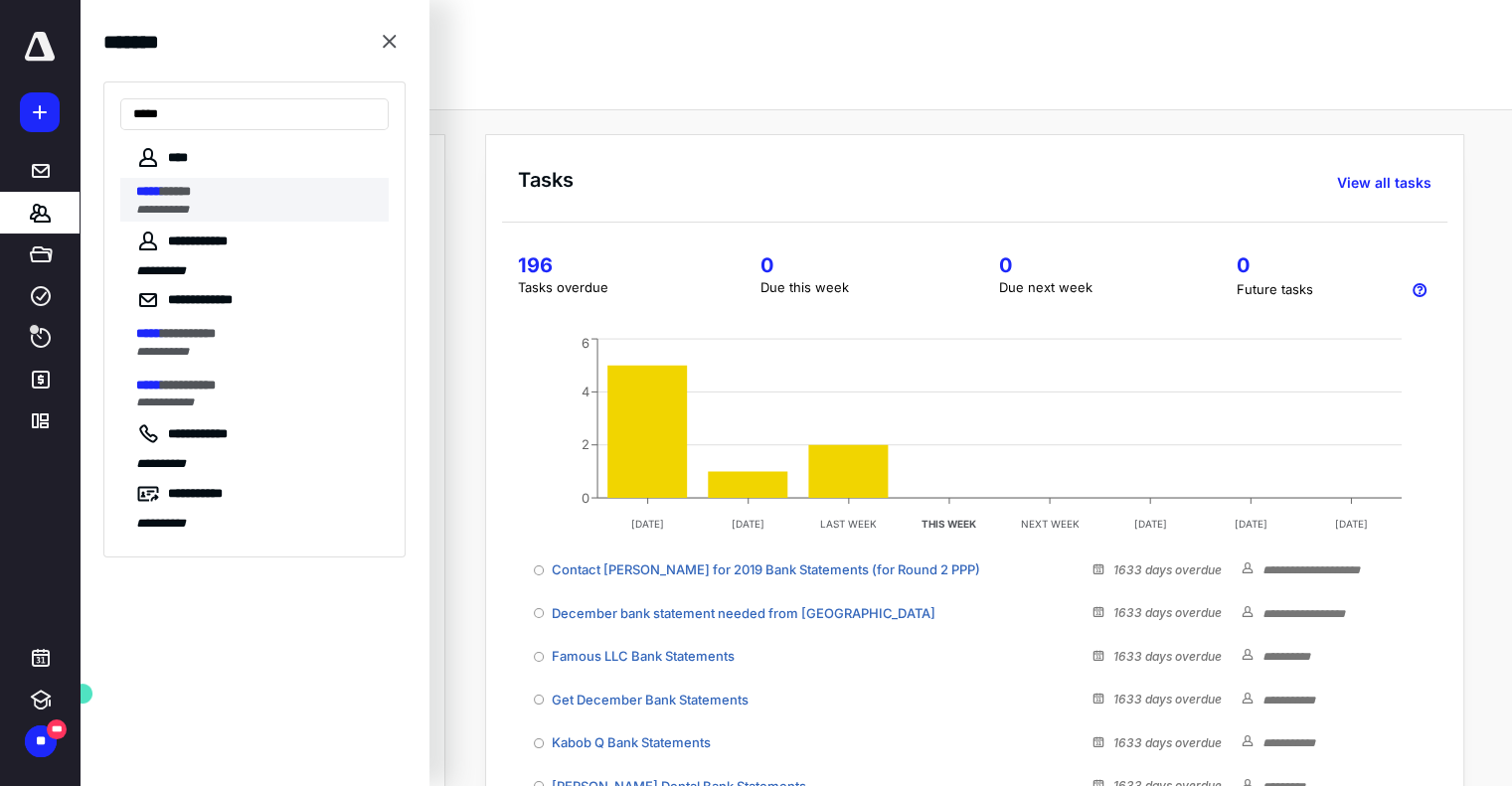 type on "*****" 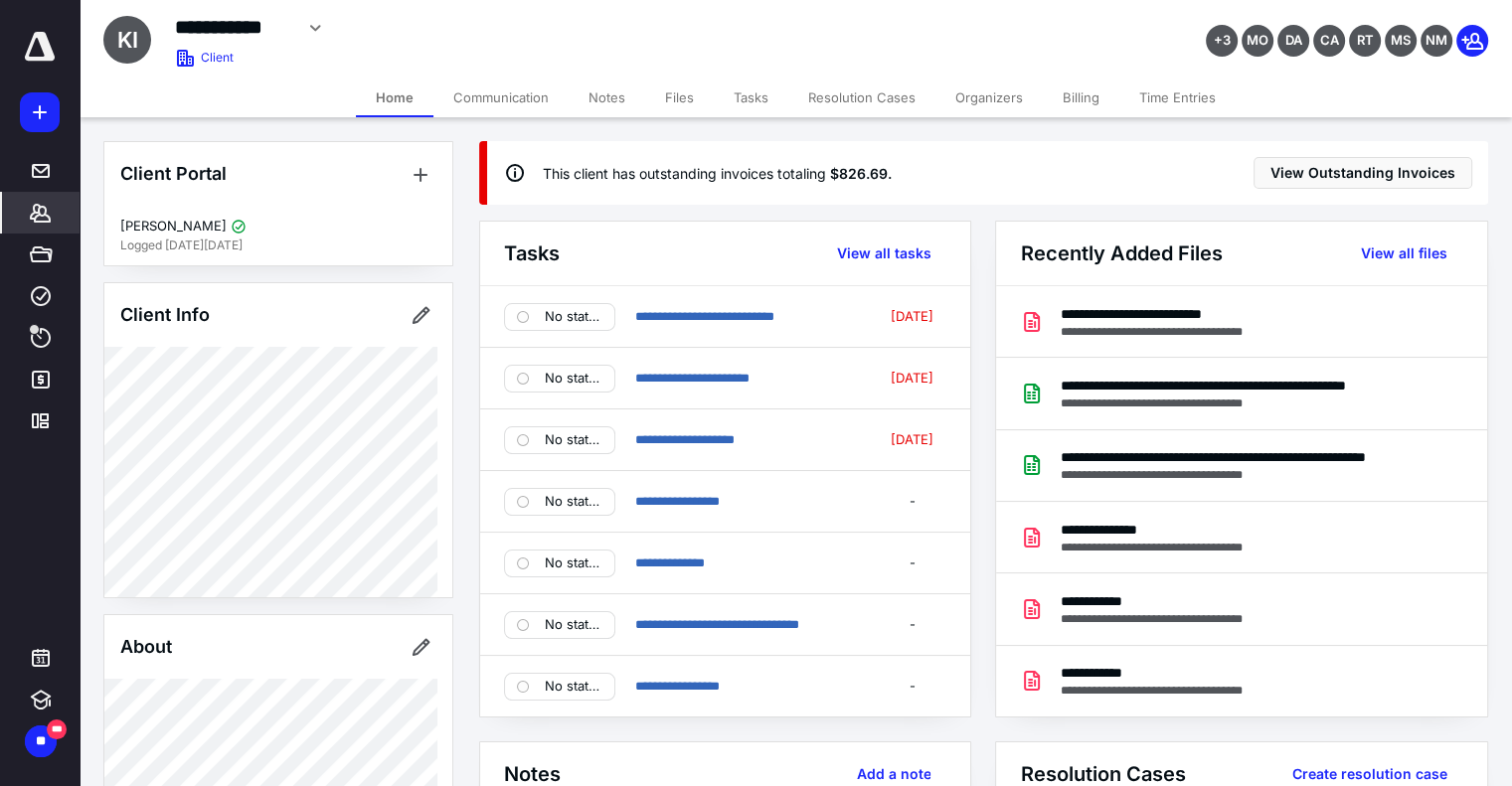 click on "Files" at bounding box center [679, 97] 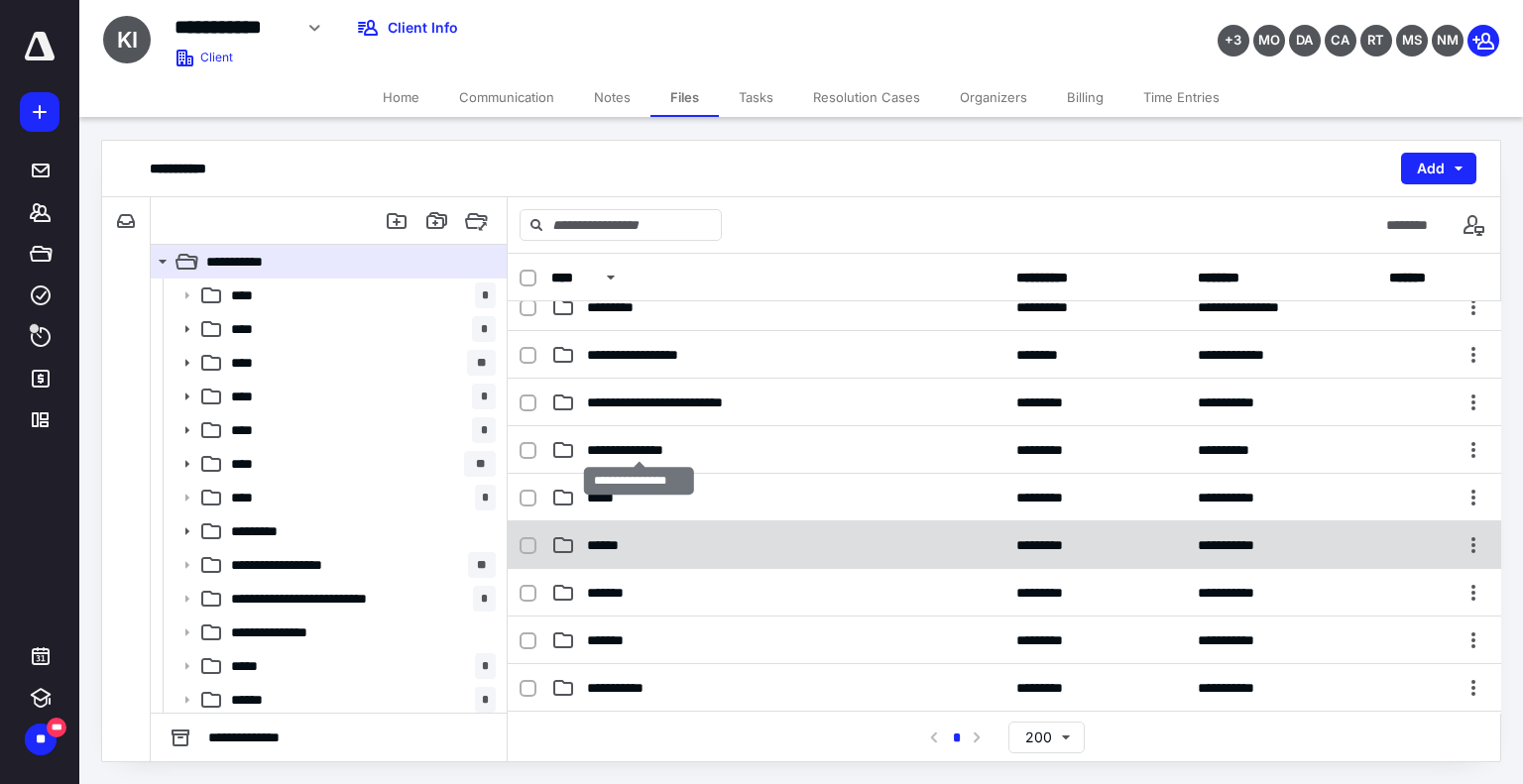 scroll, scrollTop: 319, scrollLeft: 0, axis: vertical 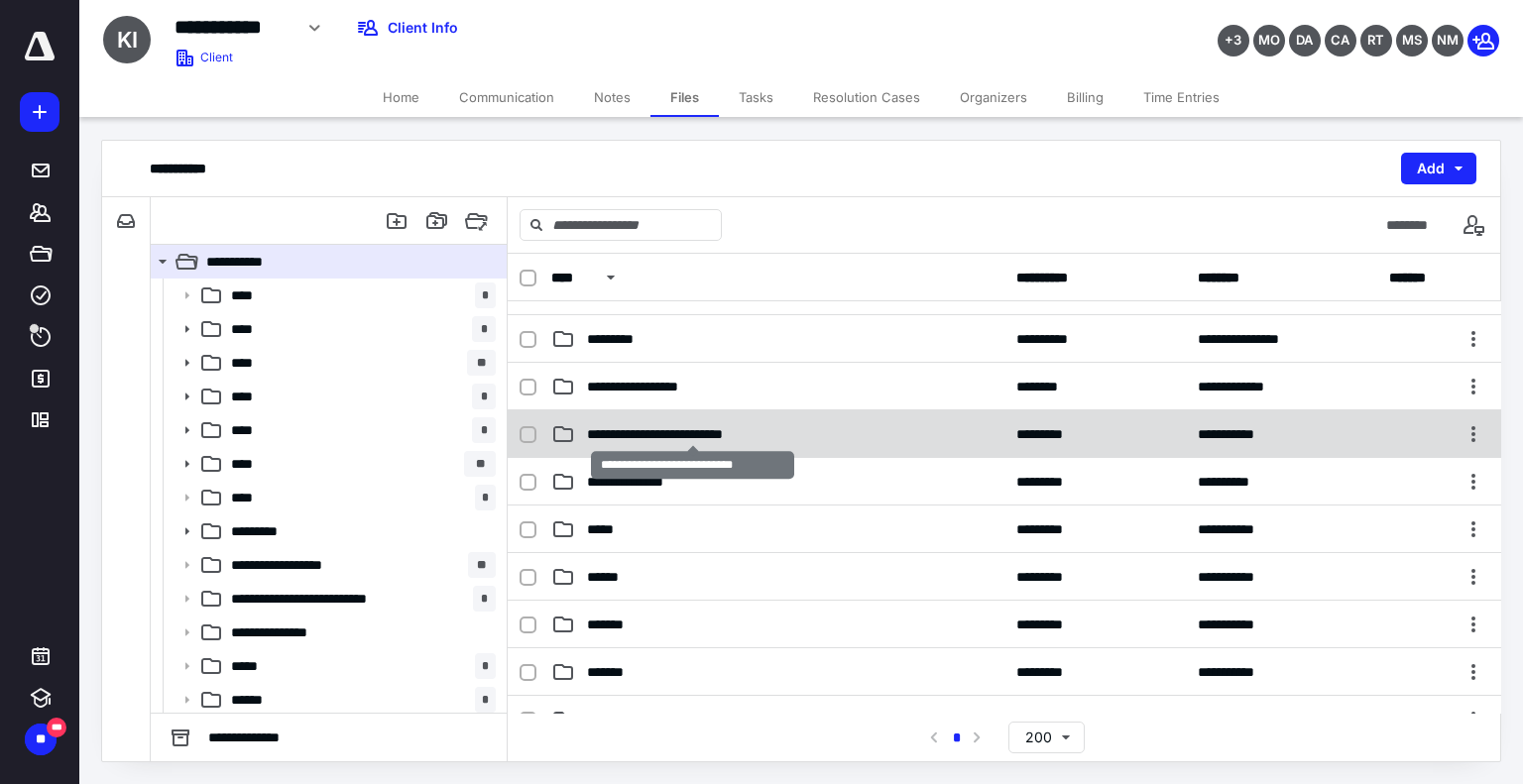 click on "**********" at bounding box center [692, 434] 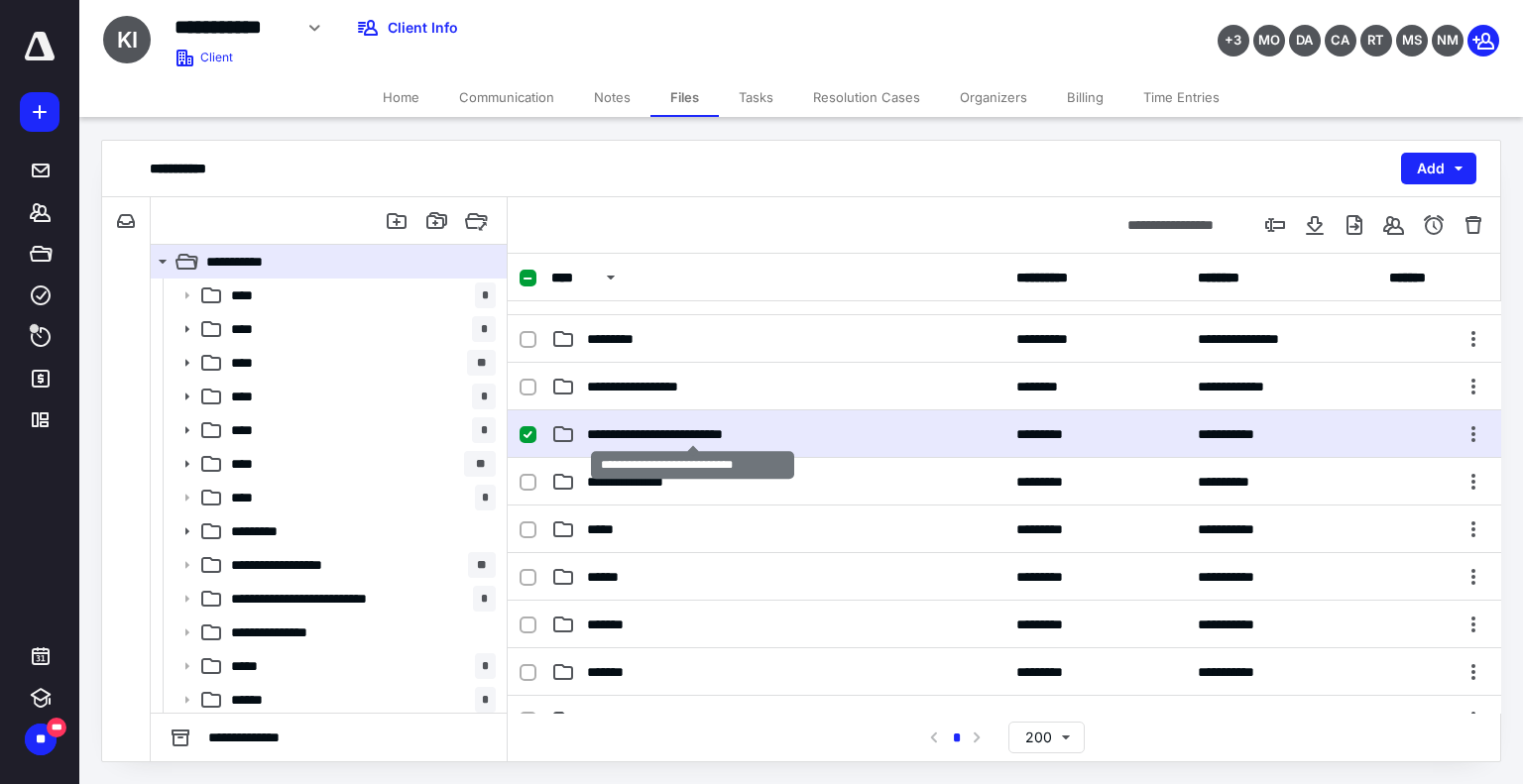 click on "**********" at bounding box center [692, 434] 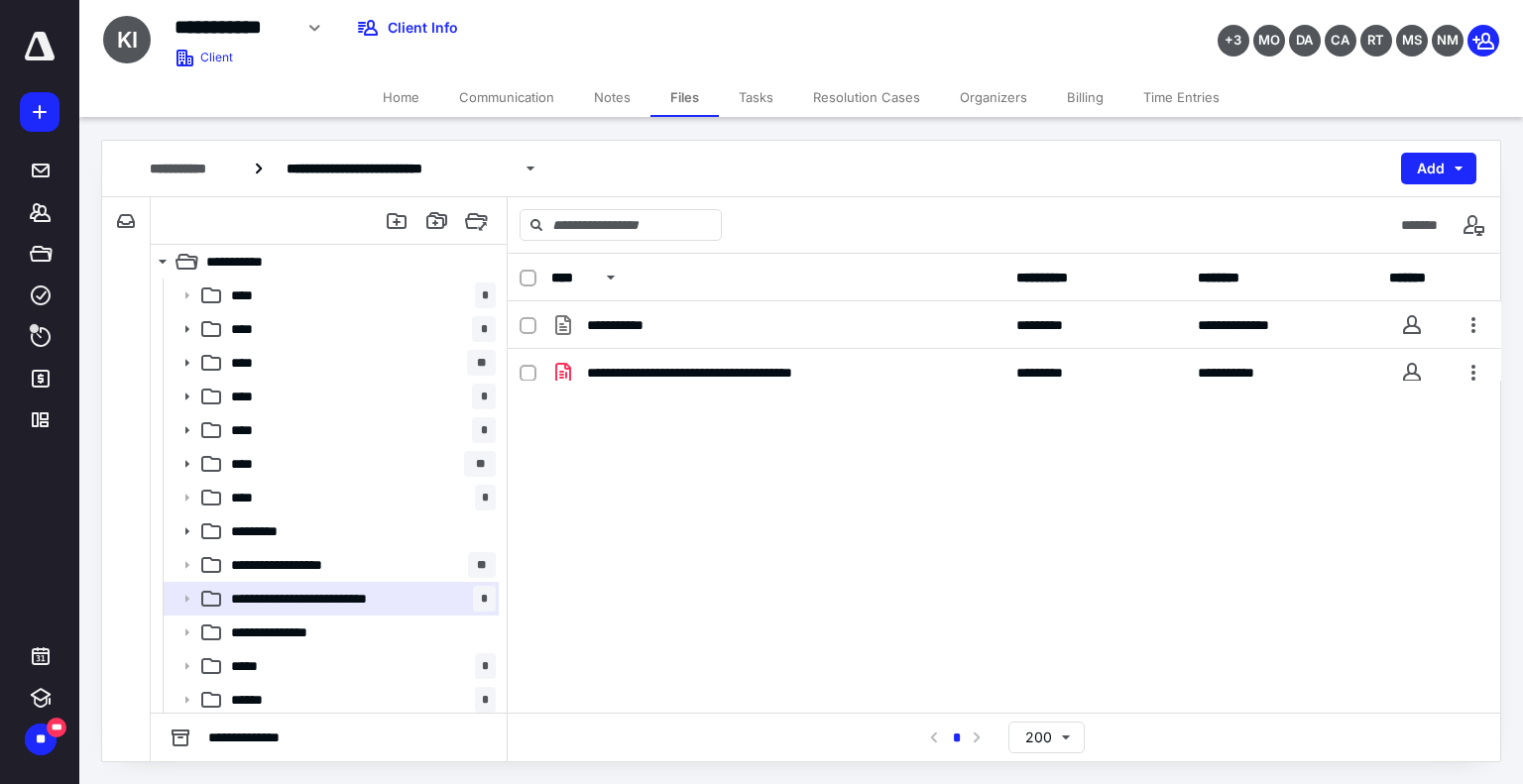 scroll, scrollTop: 0, scrollLeft: 0, axis: both 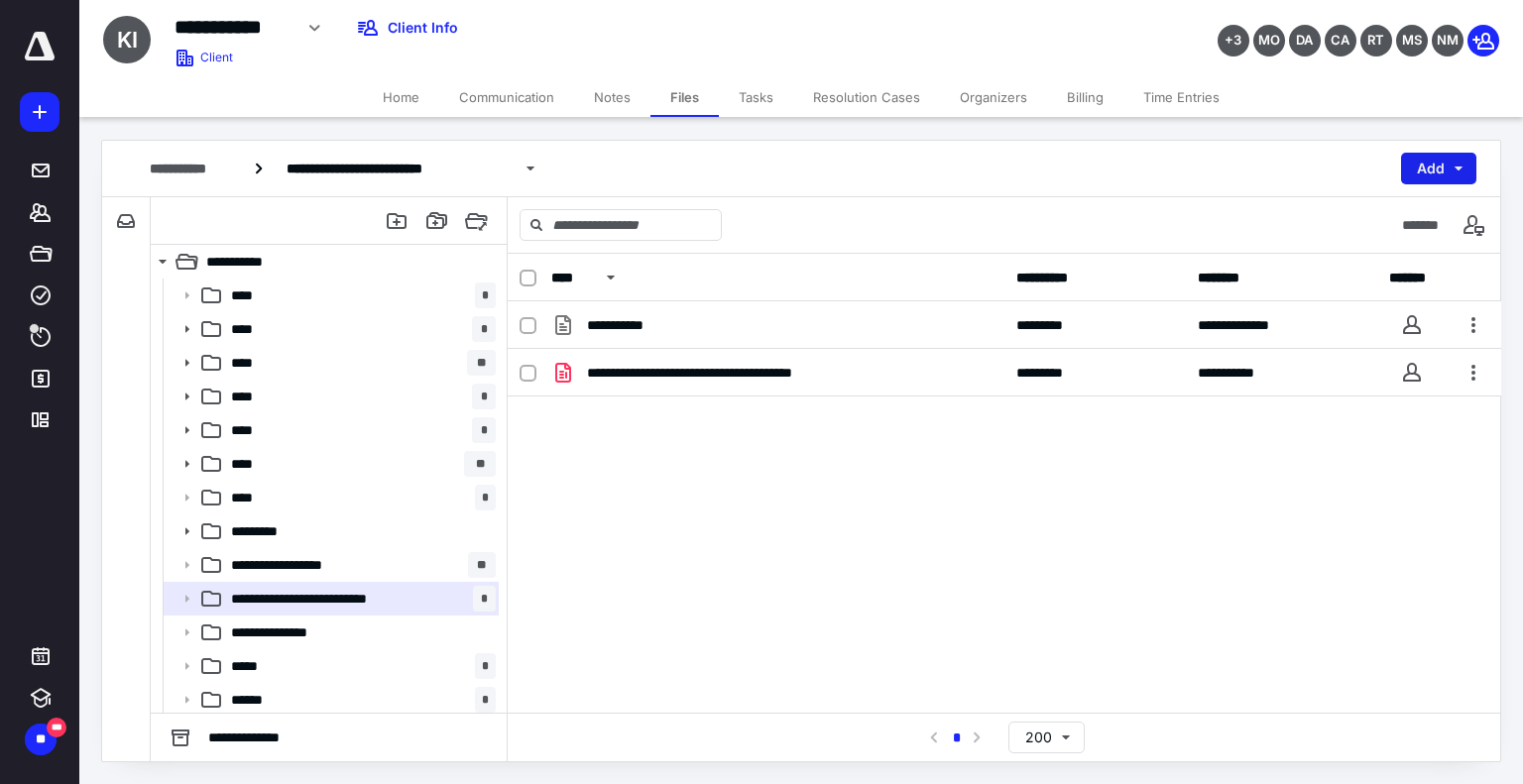 click on "Add" at bounding box center (1439, 168) 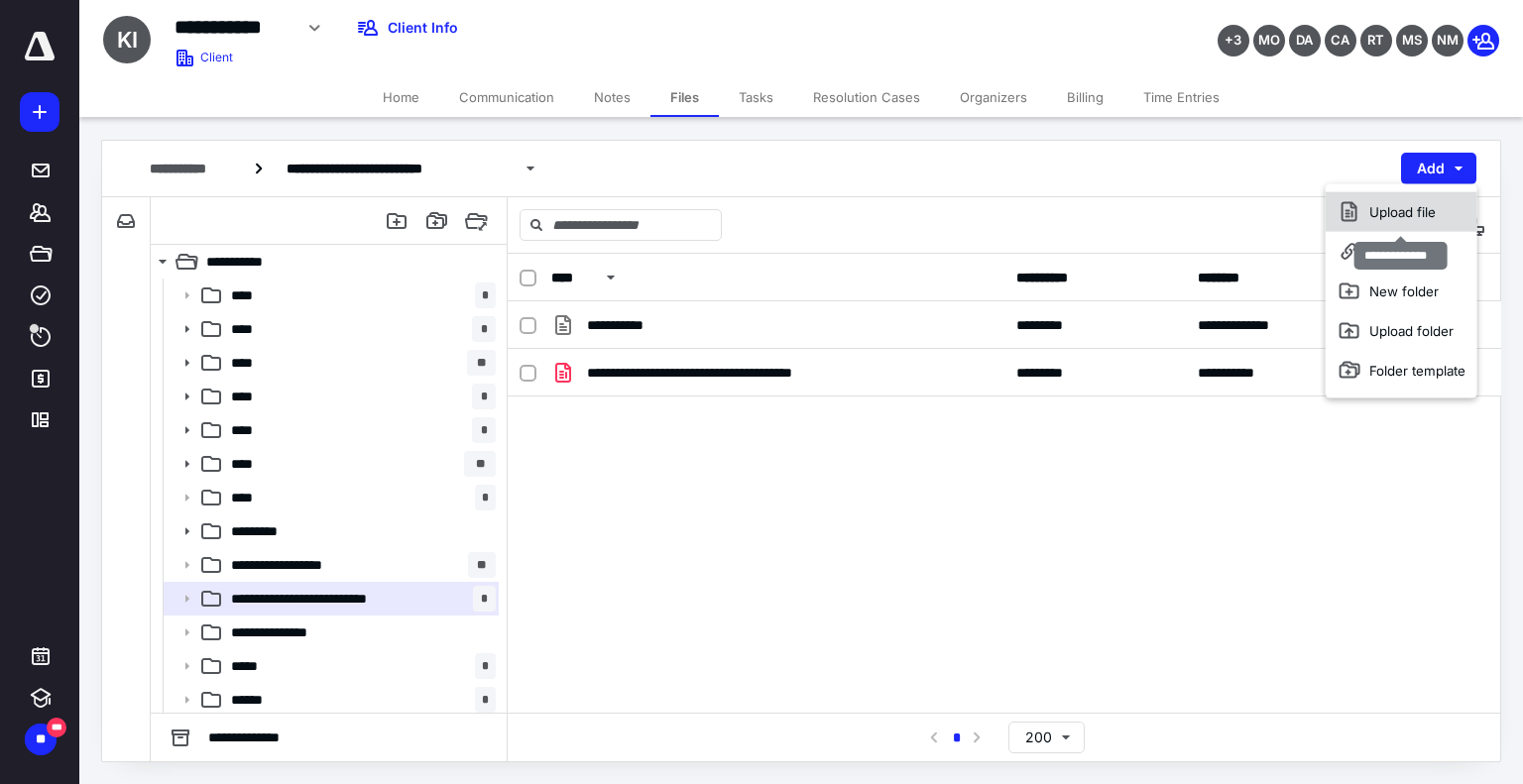 click on "Upload file" at bounding box center [1401, 212] 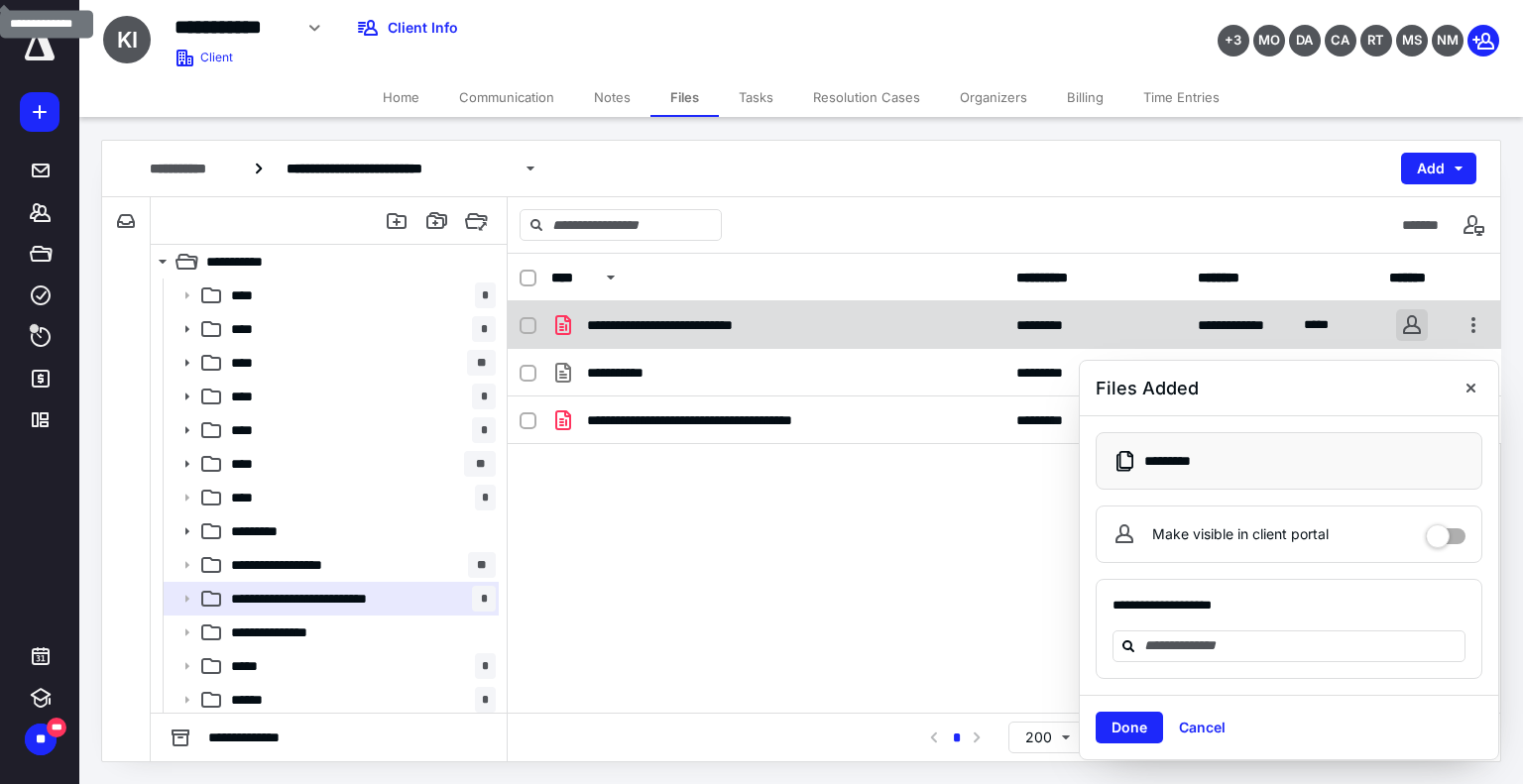 click at bounding box center [1412, 325] 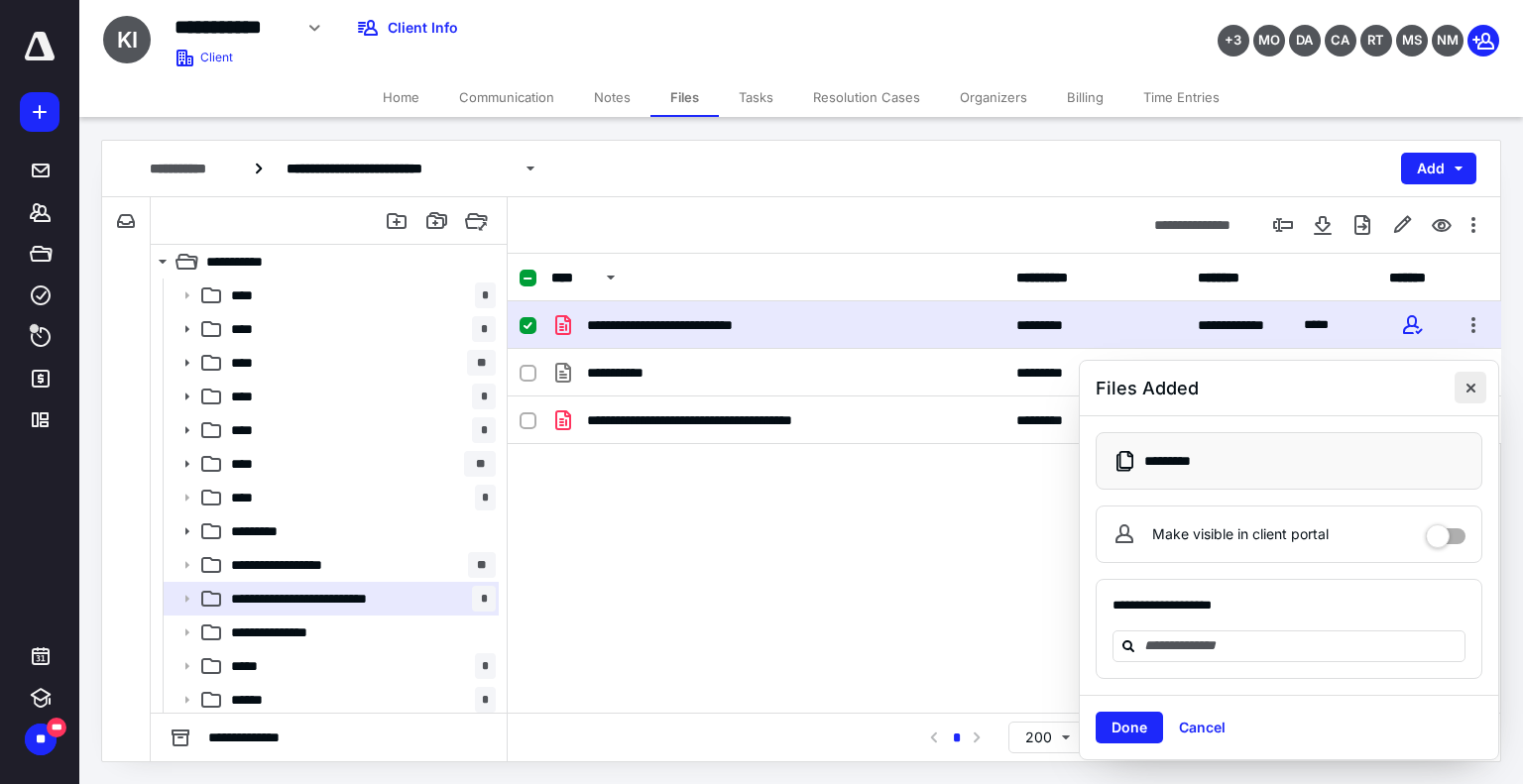 click at bounding box center [1470, 388] 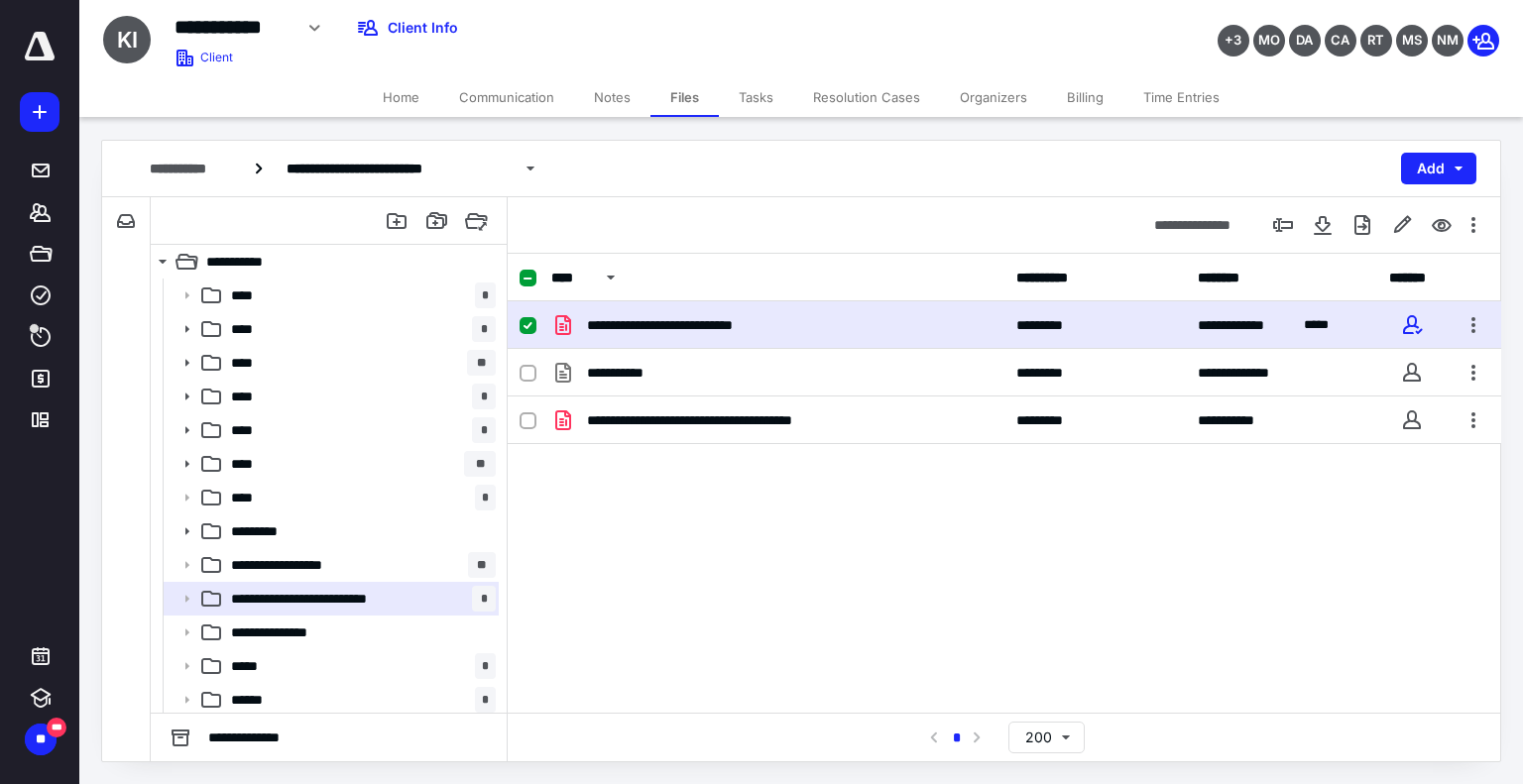 click on "Home" at bounding box center (401, 97) 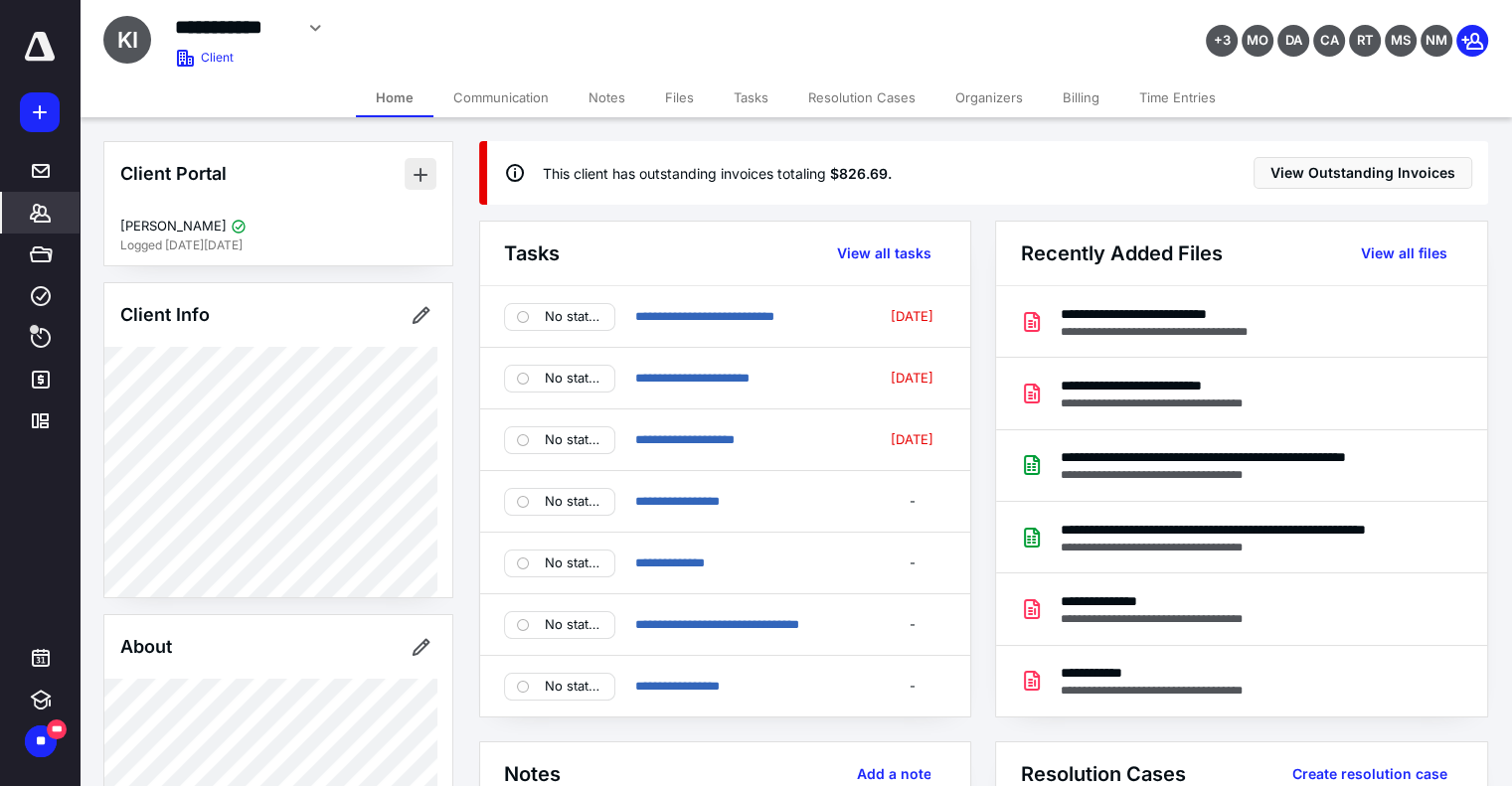 click at bounding box center (420, 174) 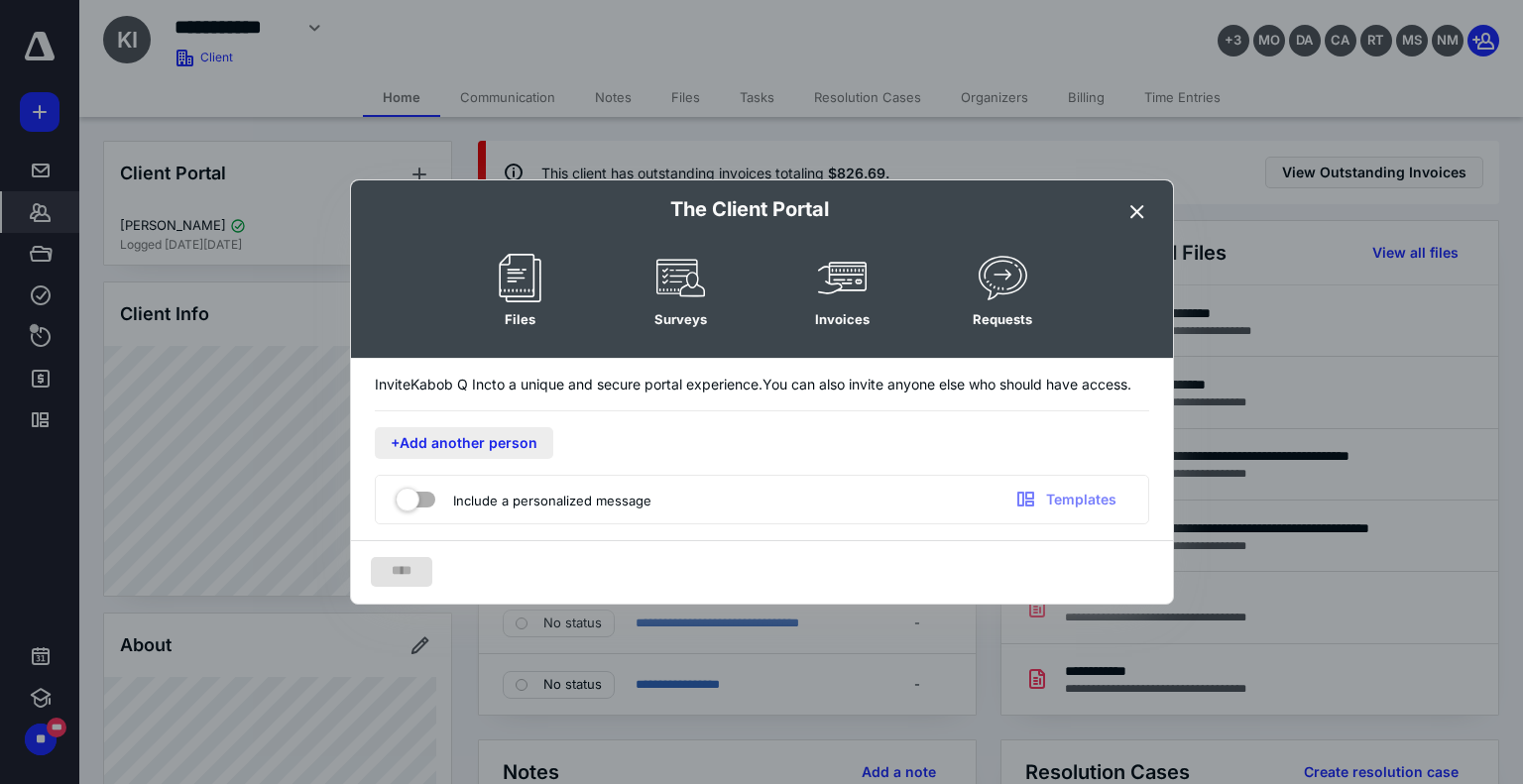 click on "+Add another person" at bounding box center [464, 443] 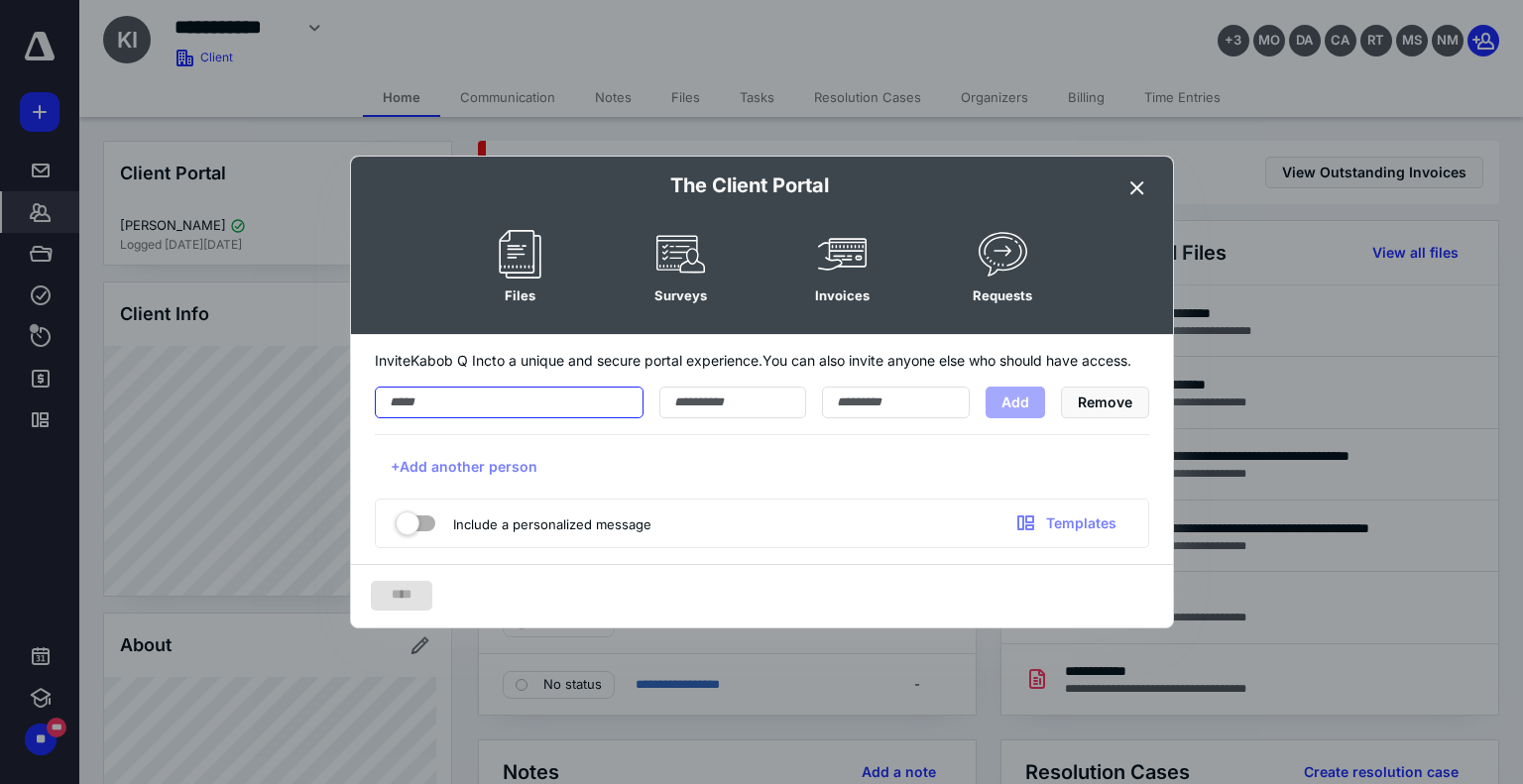 click at bounding box center (509, 402) 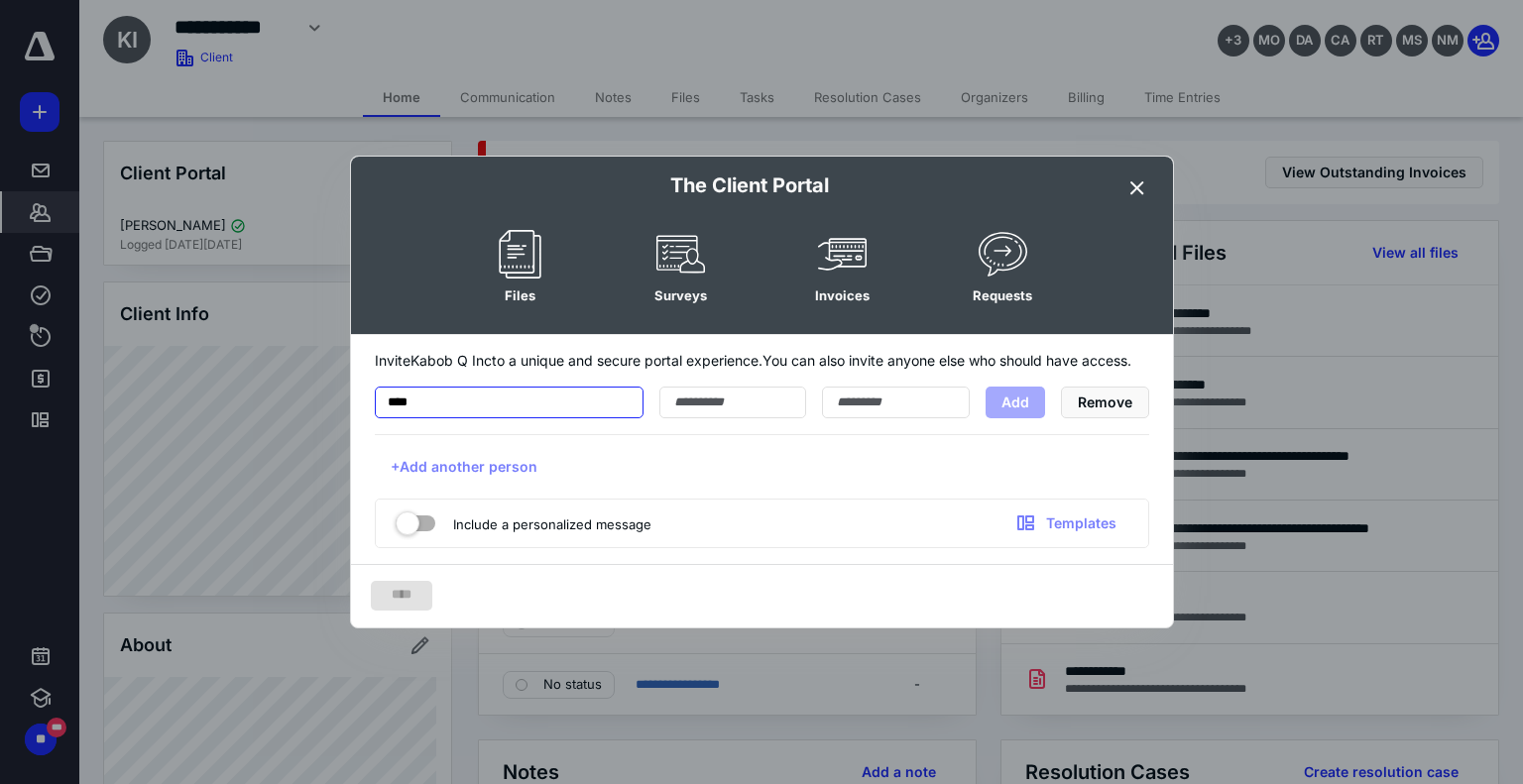 click on "****" at bounding box center (509, 402) 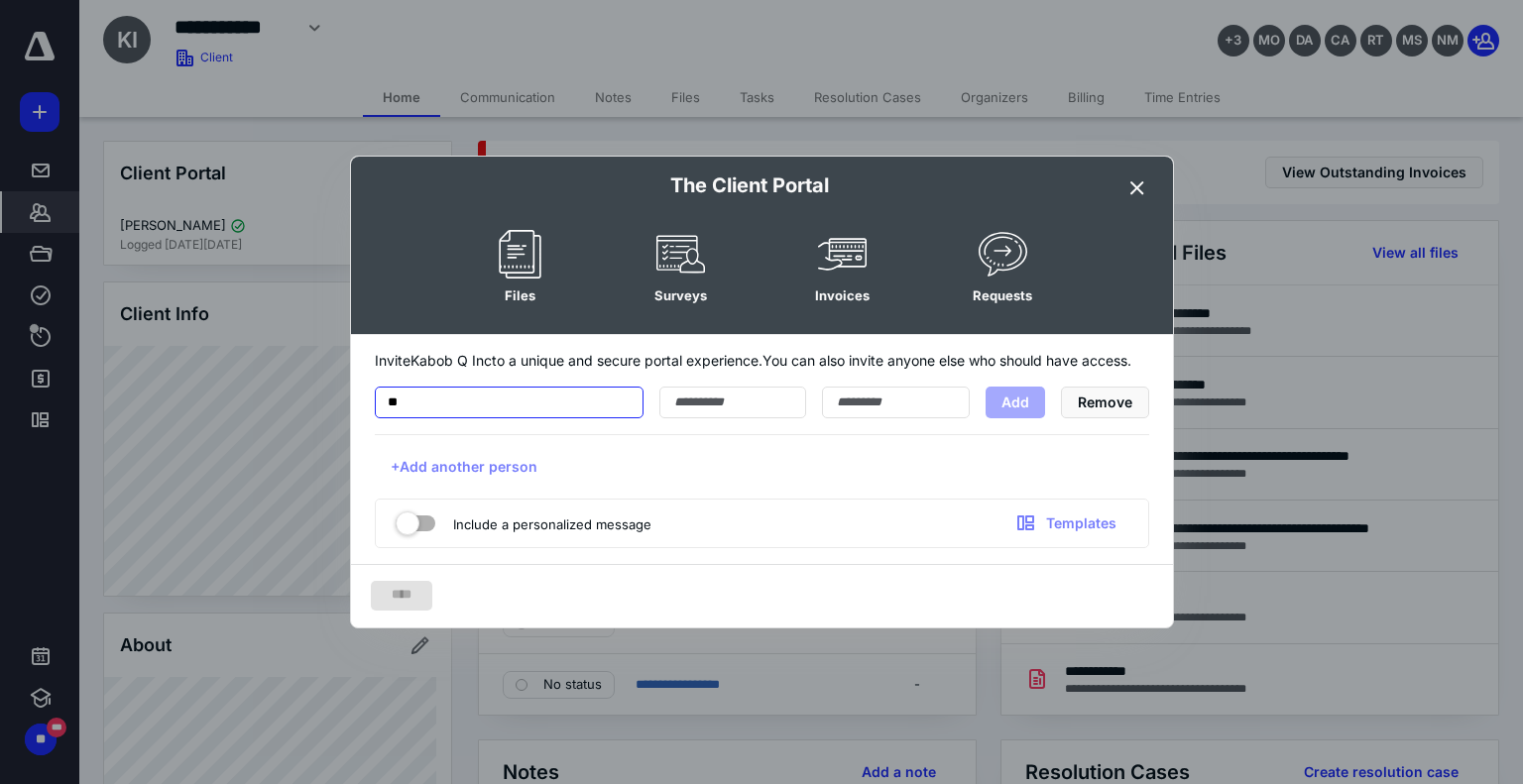 type on "*" 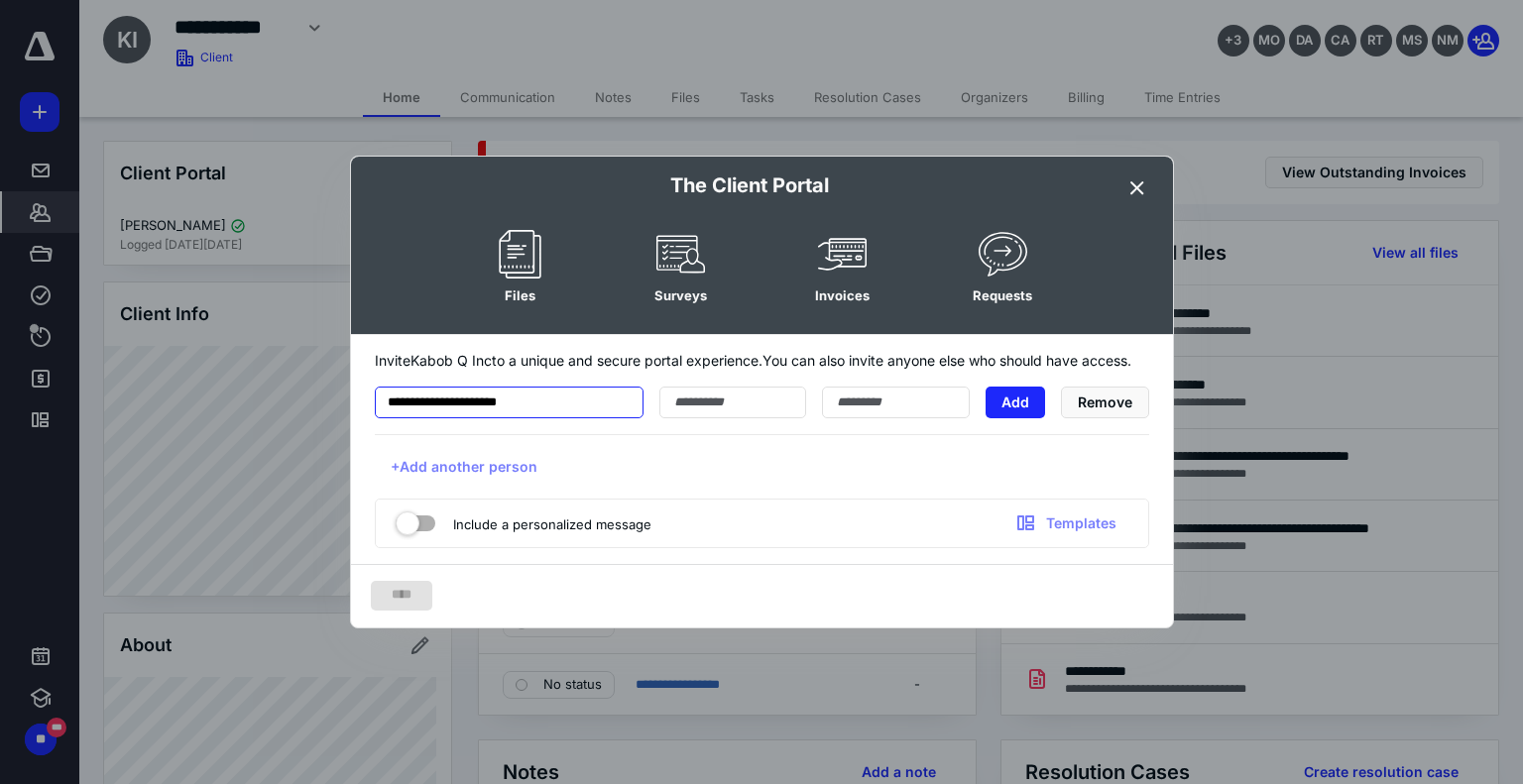 type on "**********" 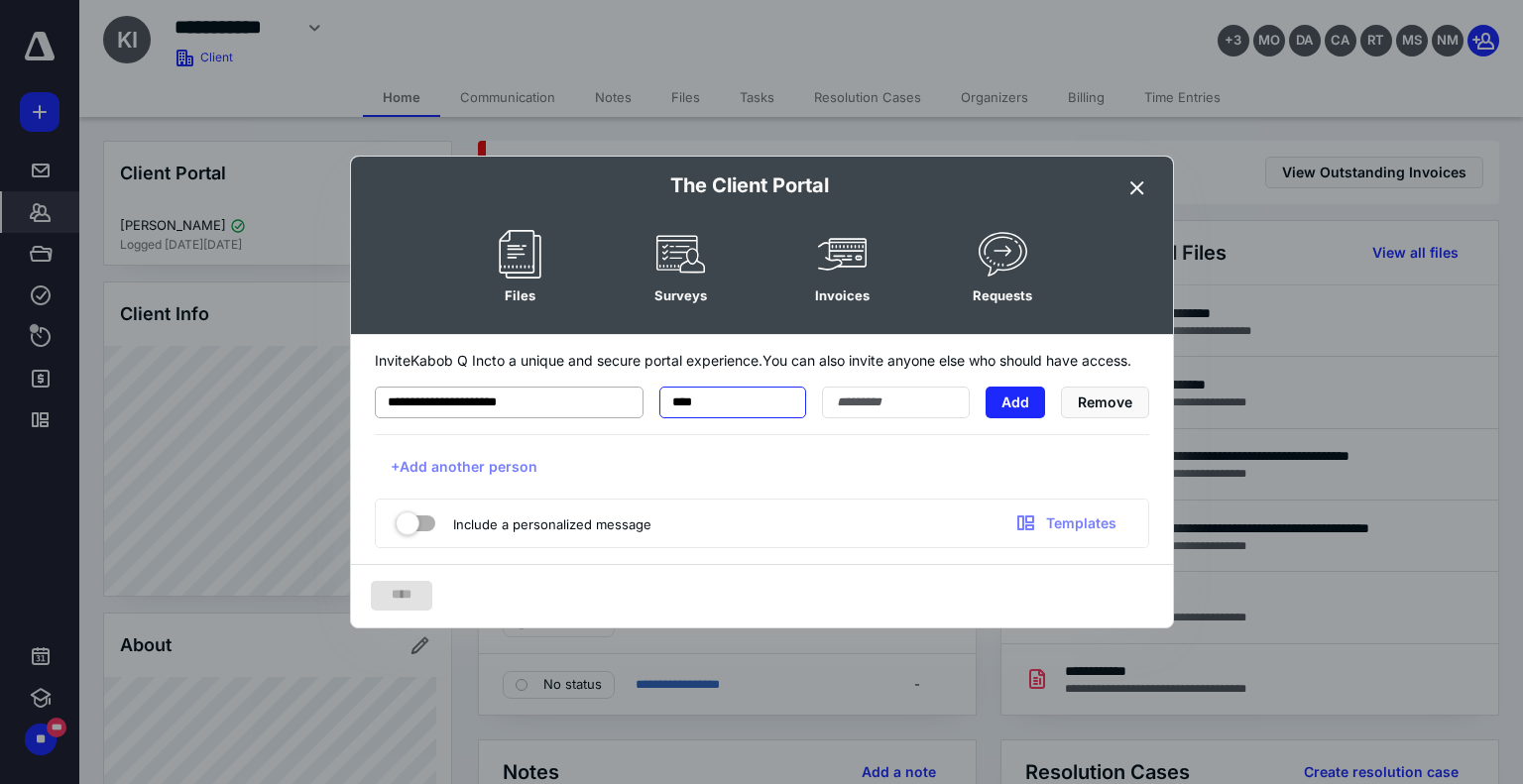 type on "****" 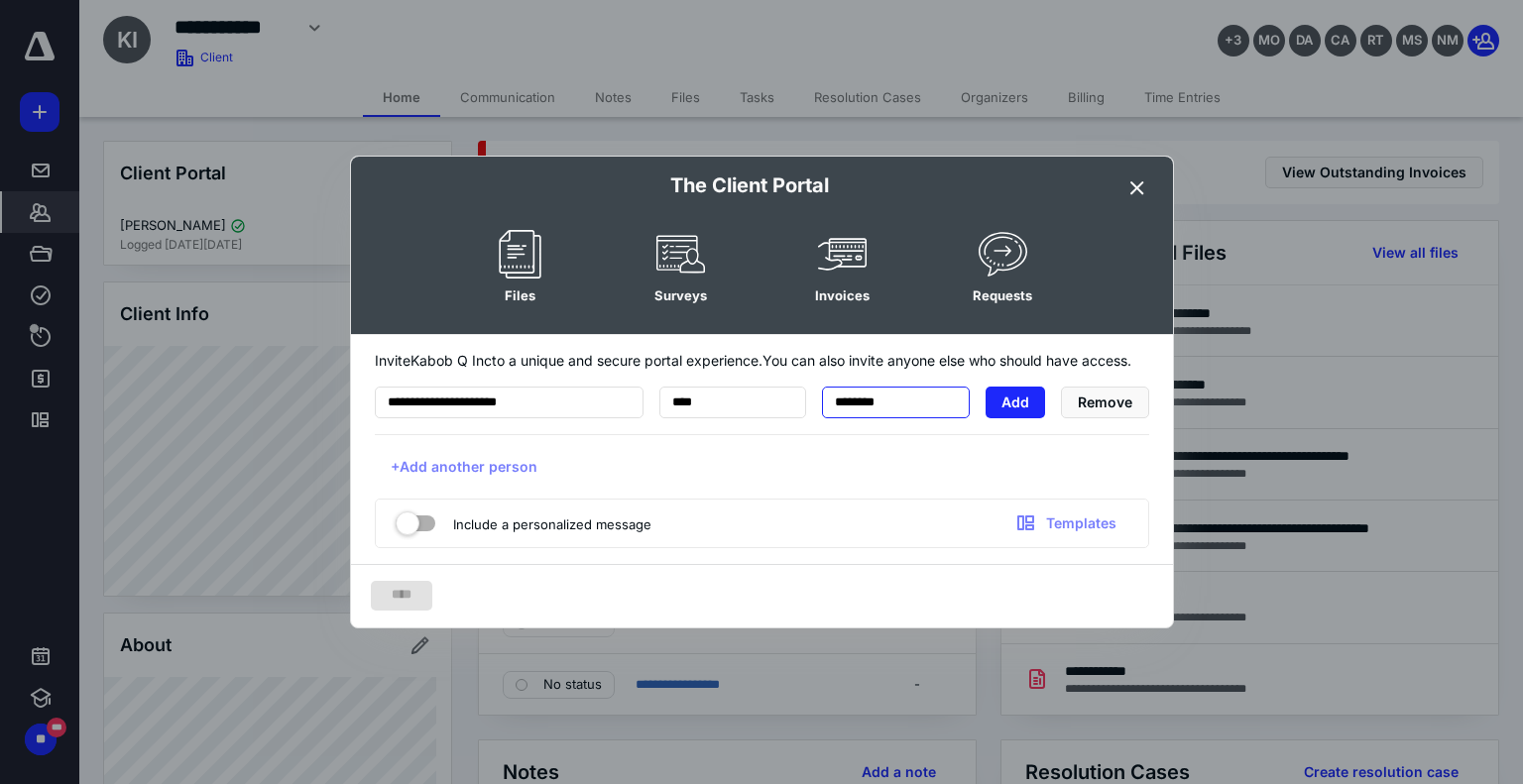 type on "********" 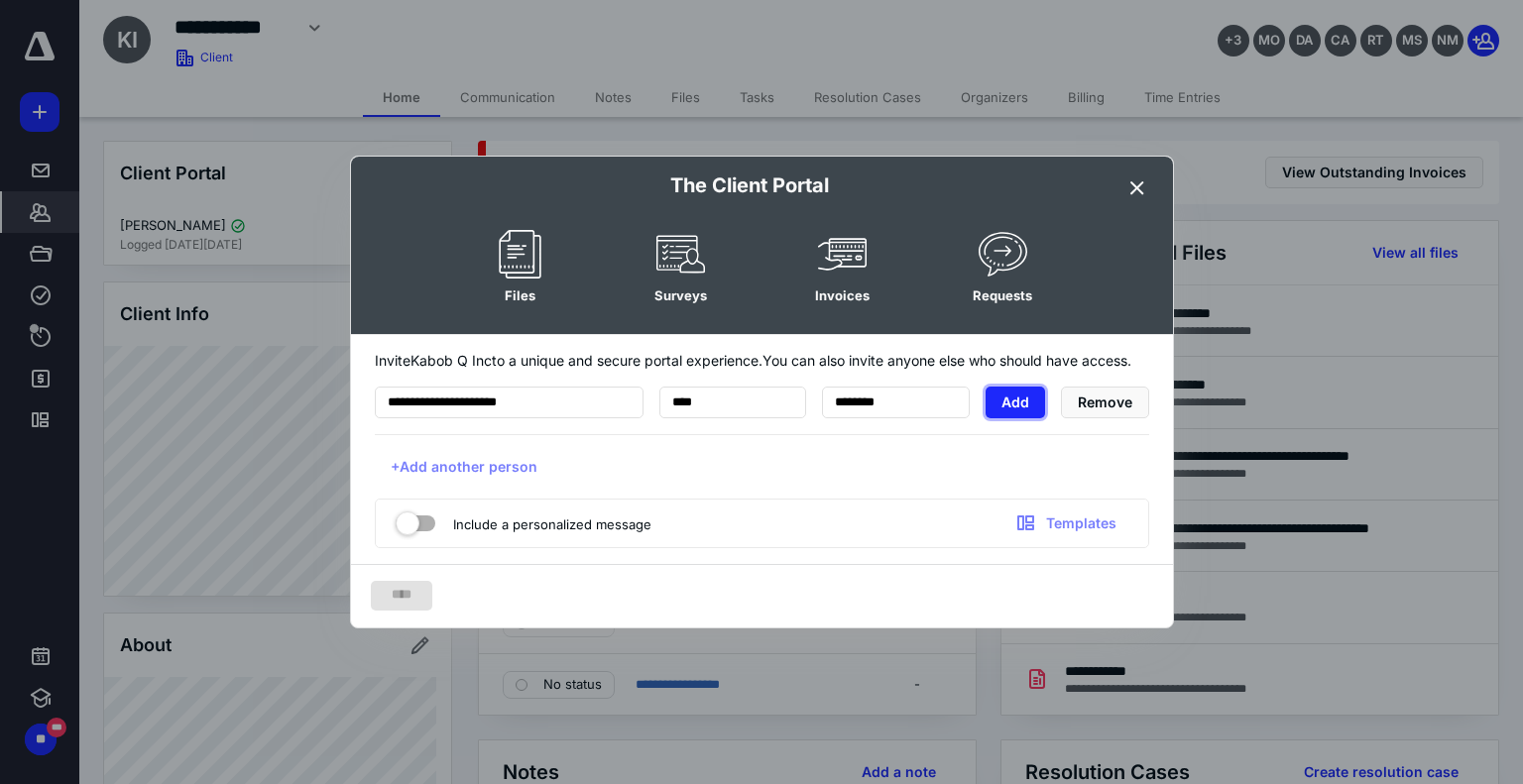 type 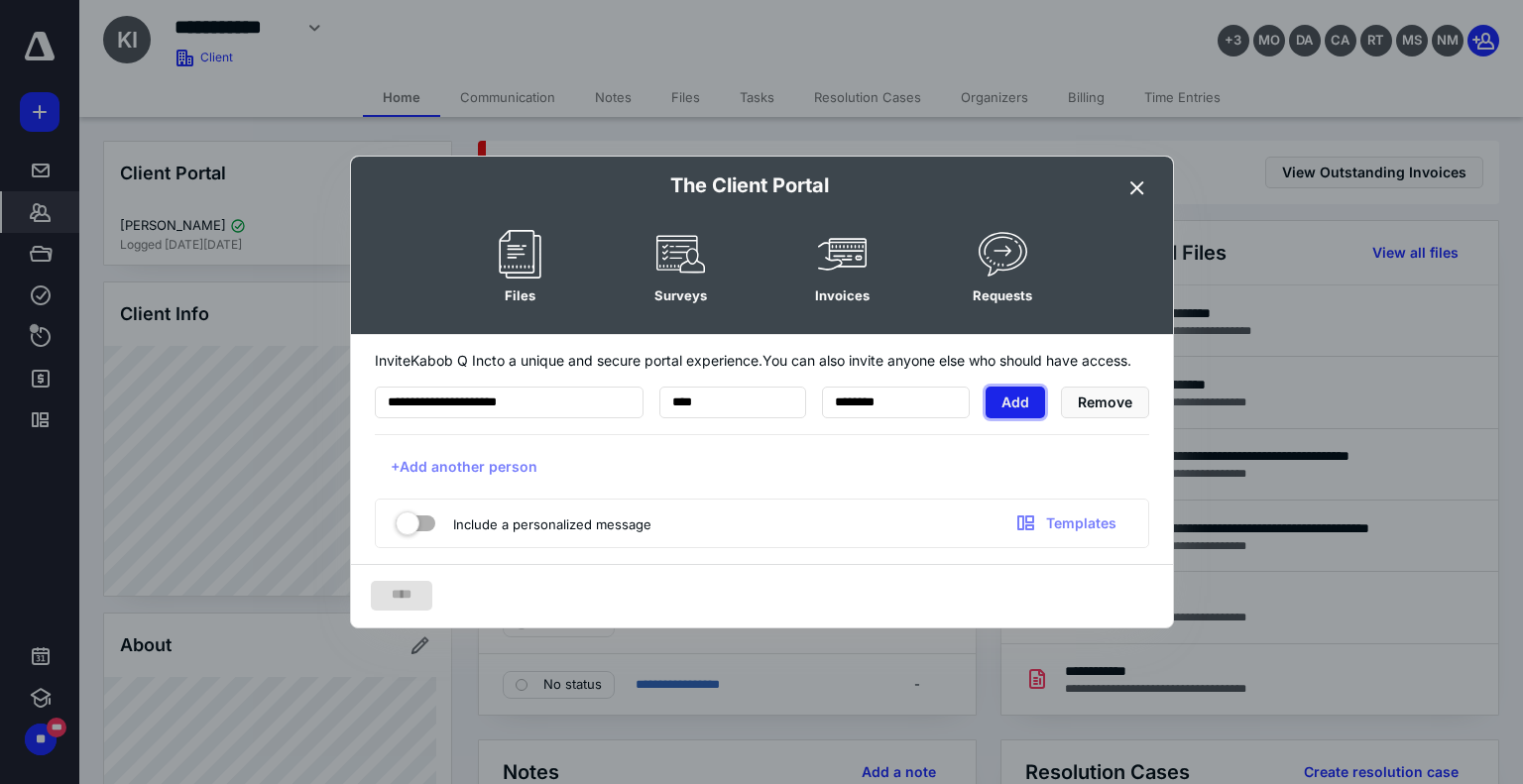 click on "Add" at bounding box center (1015, 402) 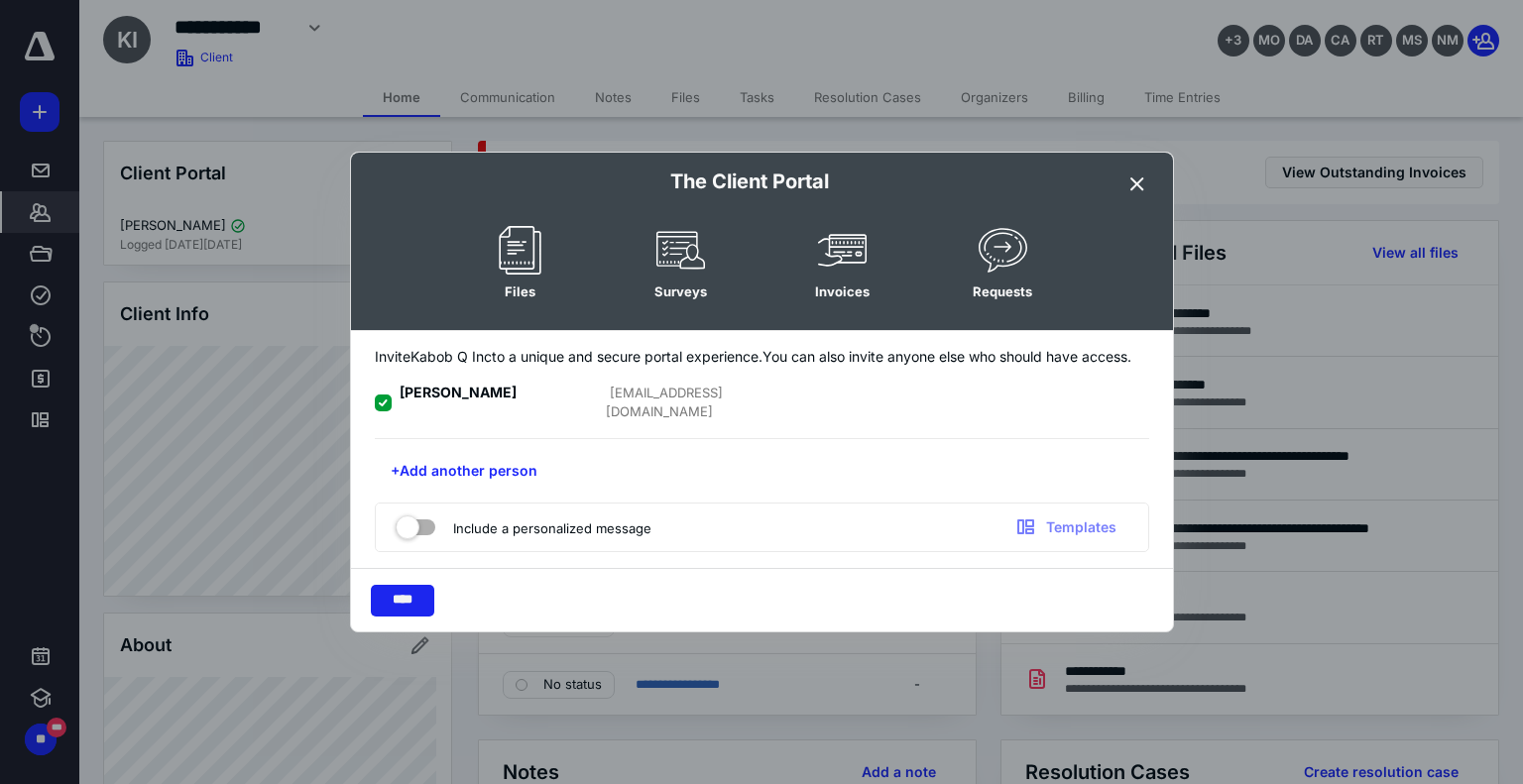 click on "****" at bounding box center (403, 601) 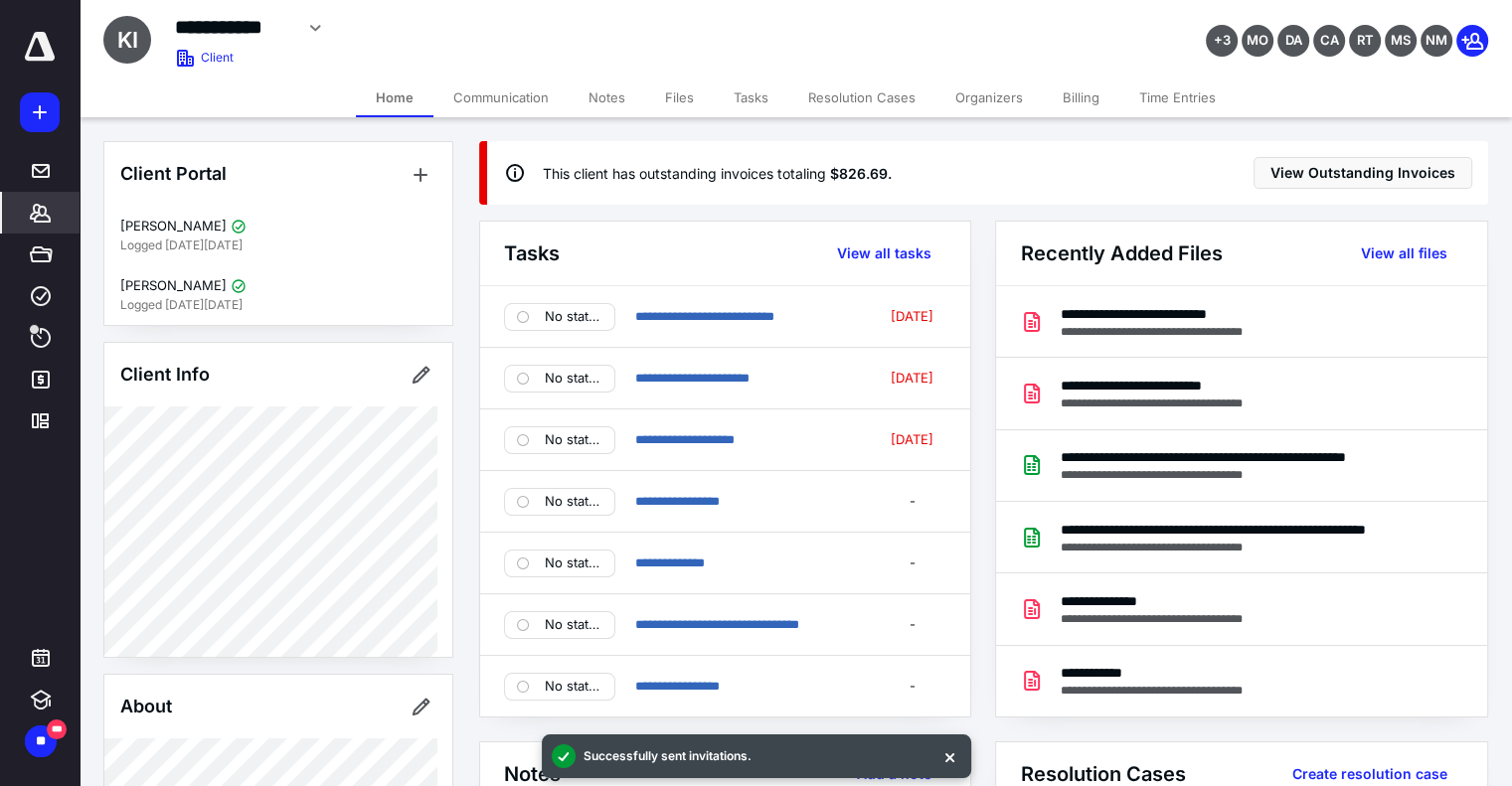 click on "Tasks" at bounding box center (751, 97) 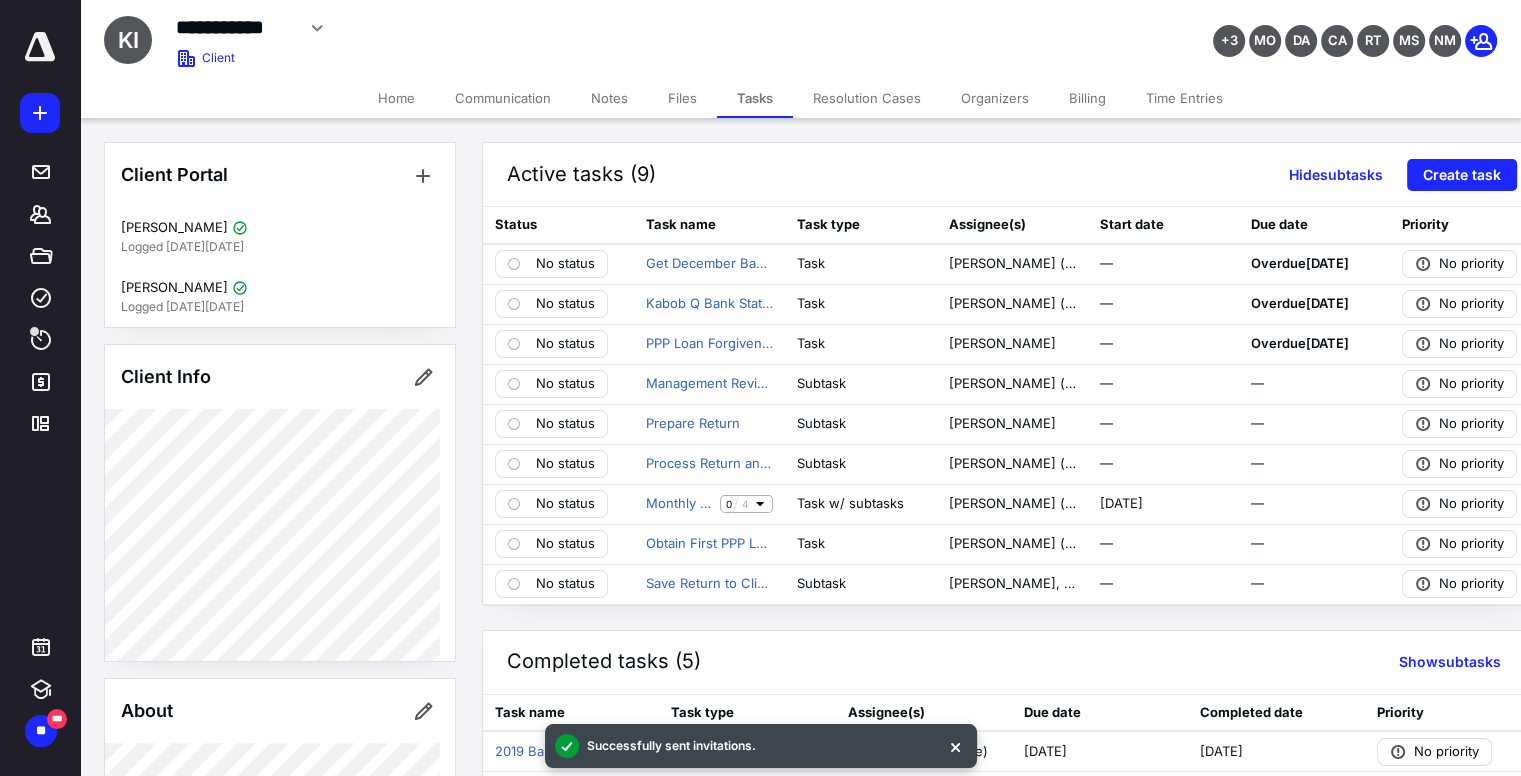 click on "Files" at bounding box center [682, 98] 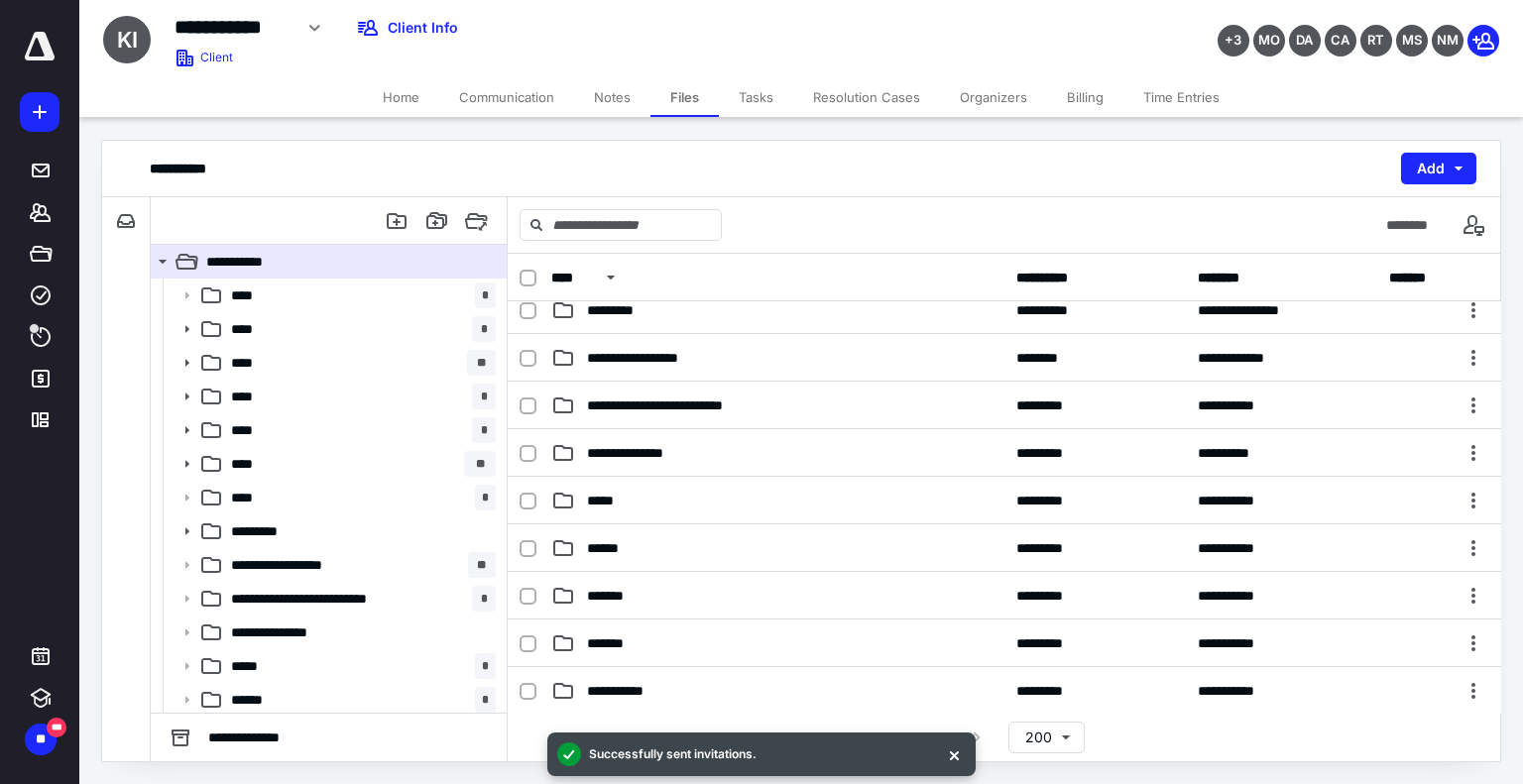scroll, scrollTop: 353, scrollLeft: 0, axis: vertical 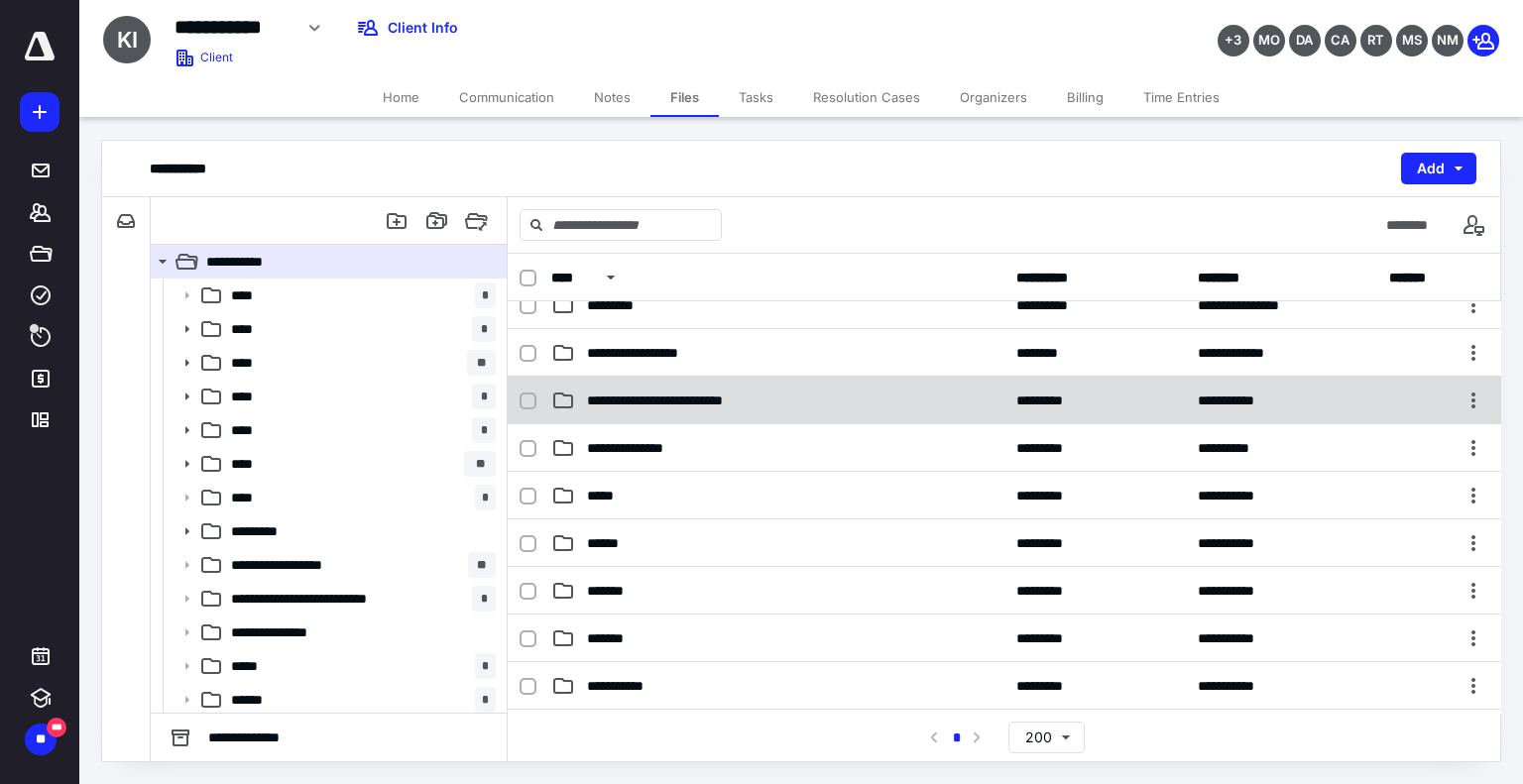 click on "**********" at bounding box center [777, 400] 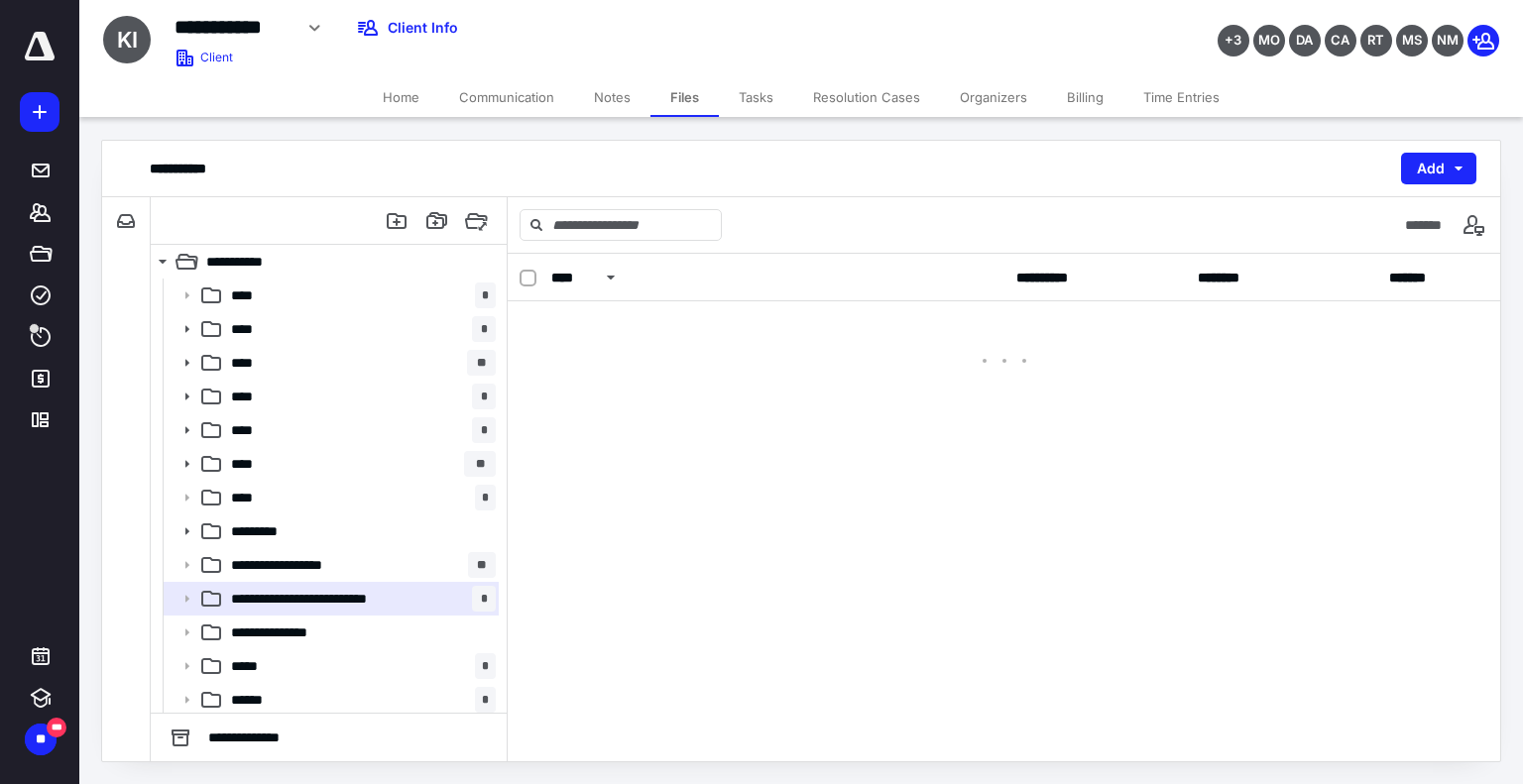 scroll, scrollTop: 0, scrollLeft: 0, axis: both 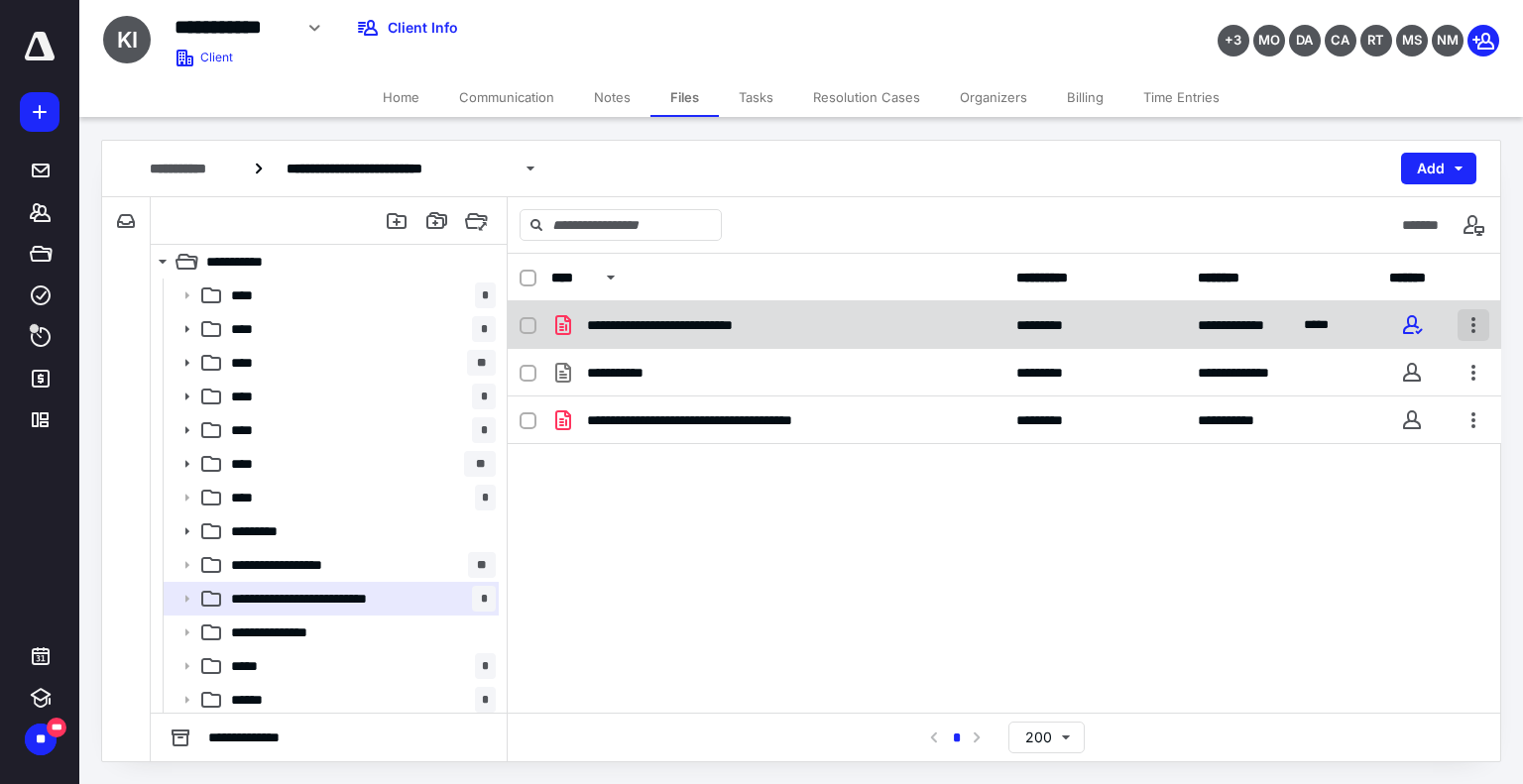 click at bounding box center (1473, 325) 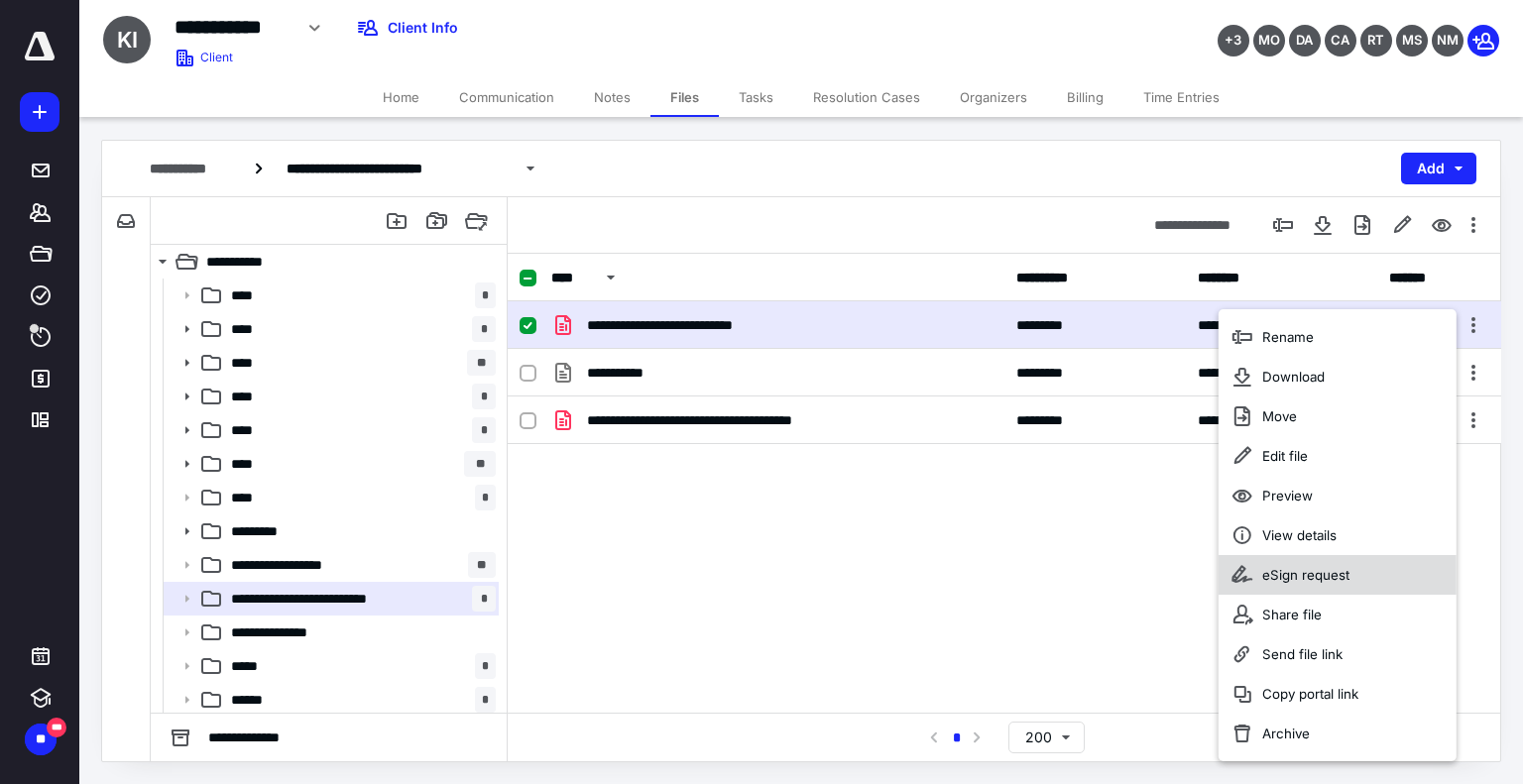 click on "eSign request" at bounding box center [1306, 575] 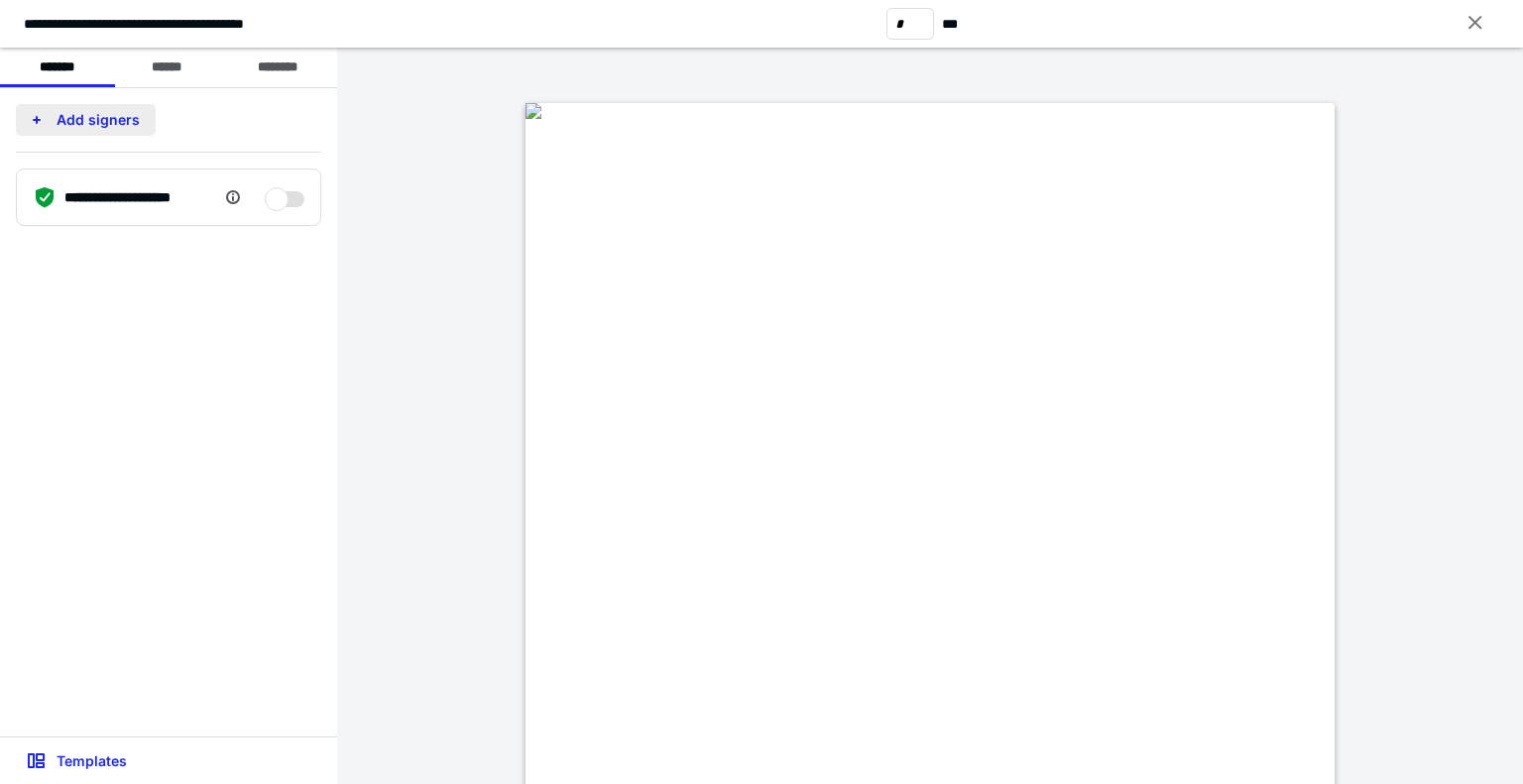 click on "Add signers" at bounding box center [85, 120] 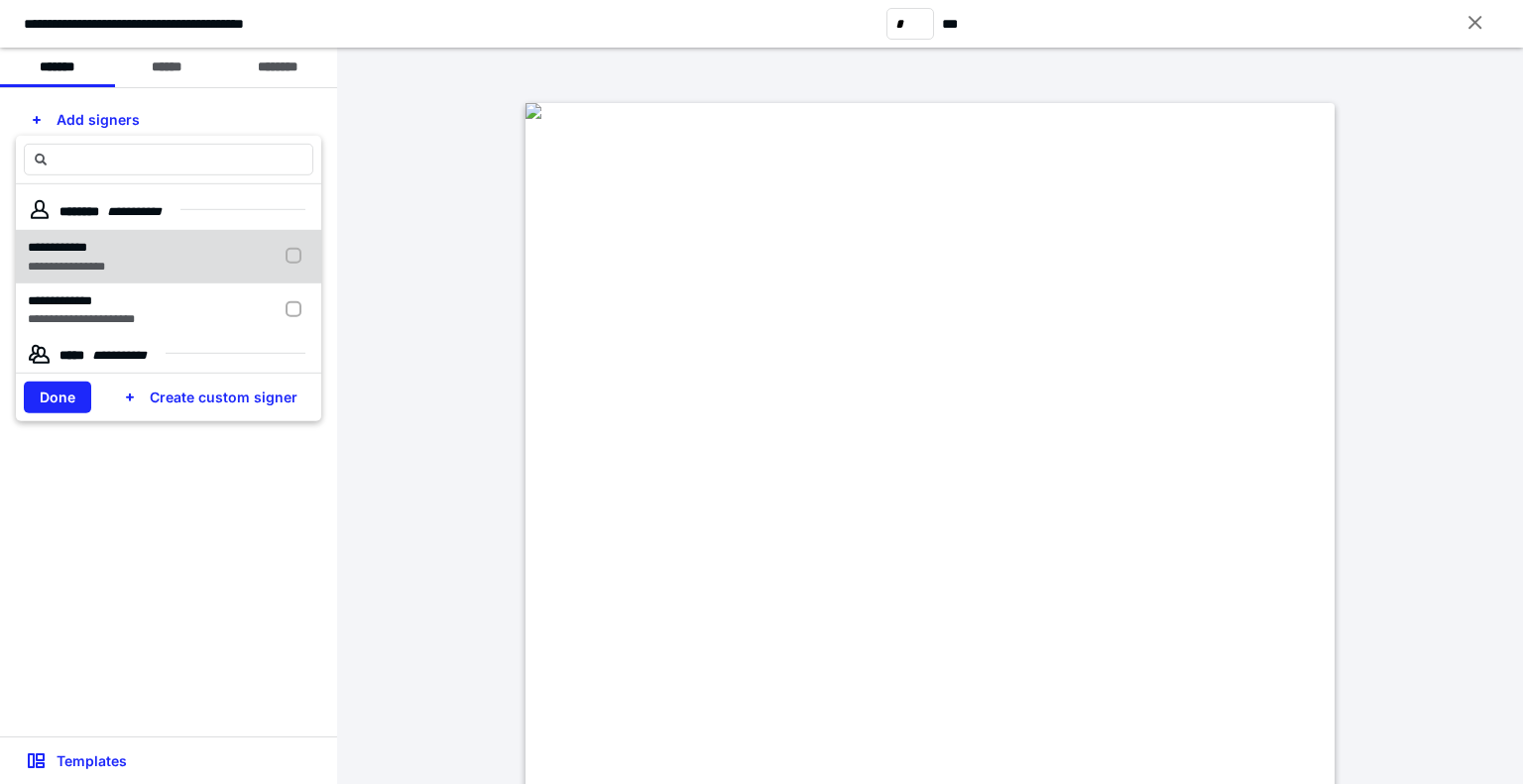 click at bounding box center [297, 256] 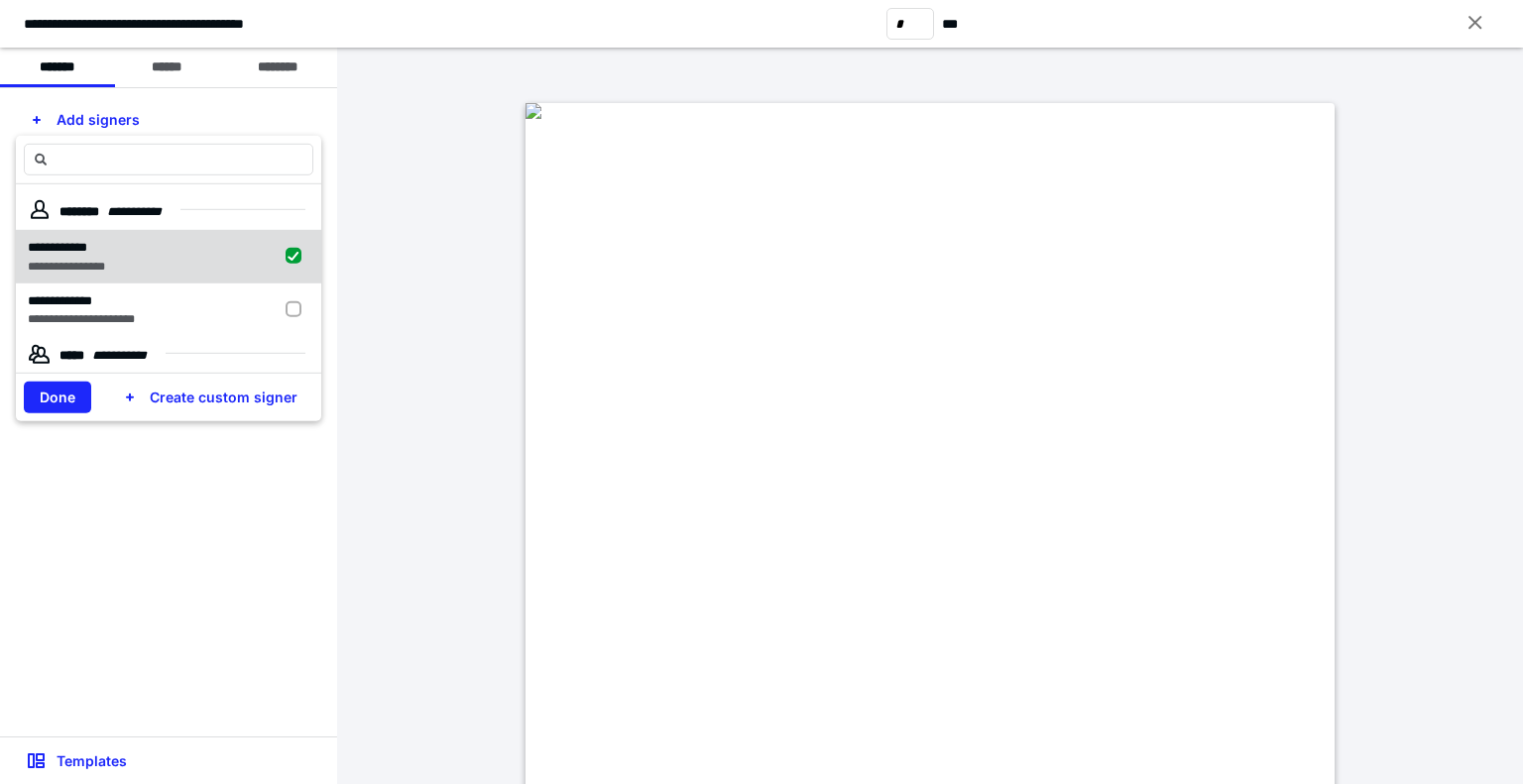 checkbox on "true" 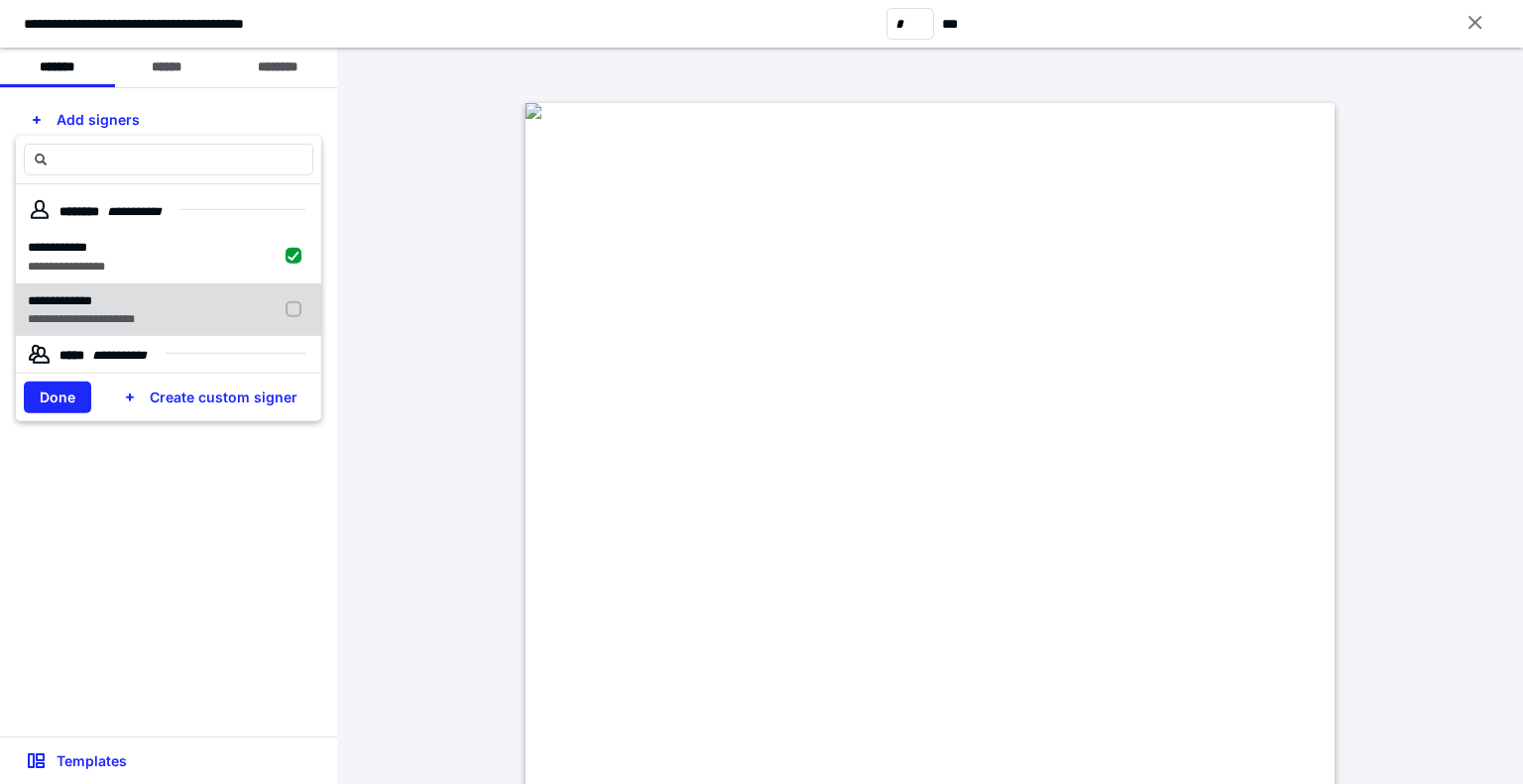 click at bounding box center [297, 309] 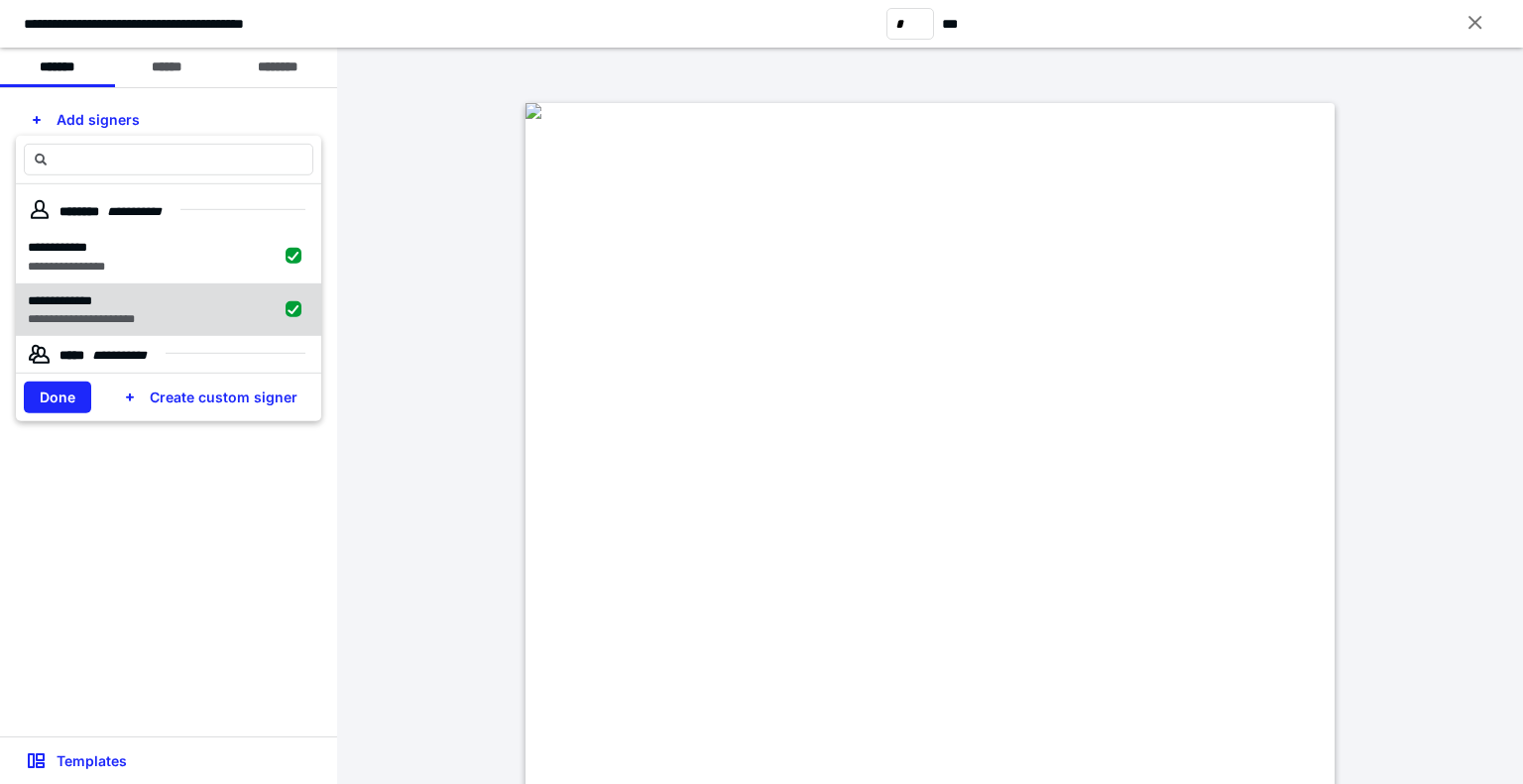 checkbox on "true" 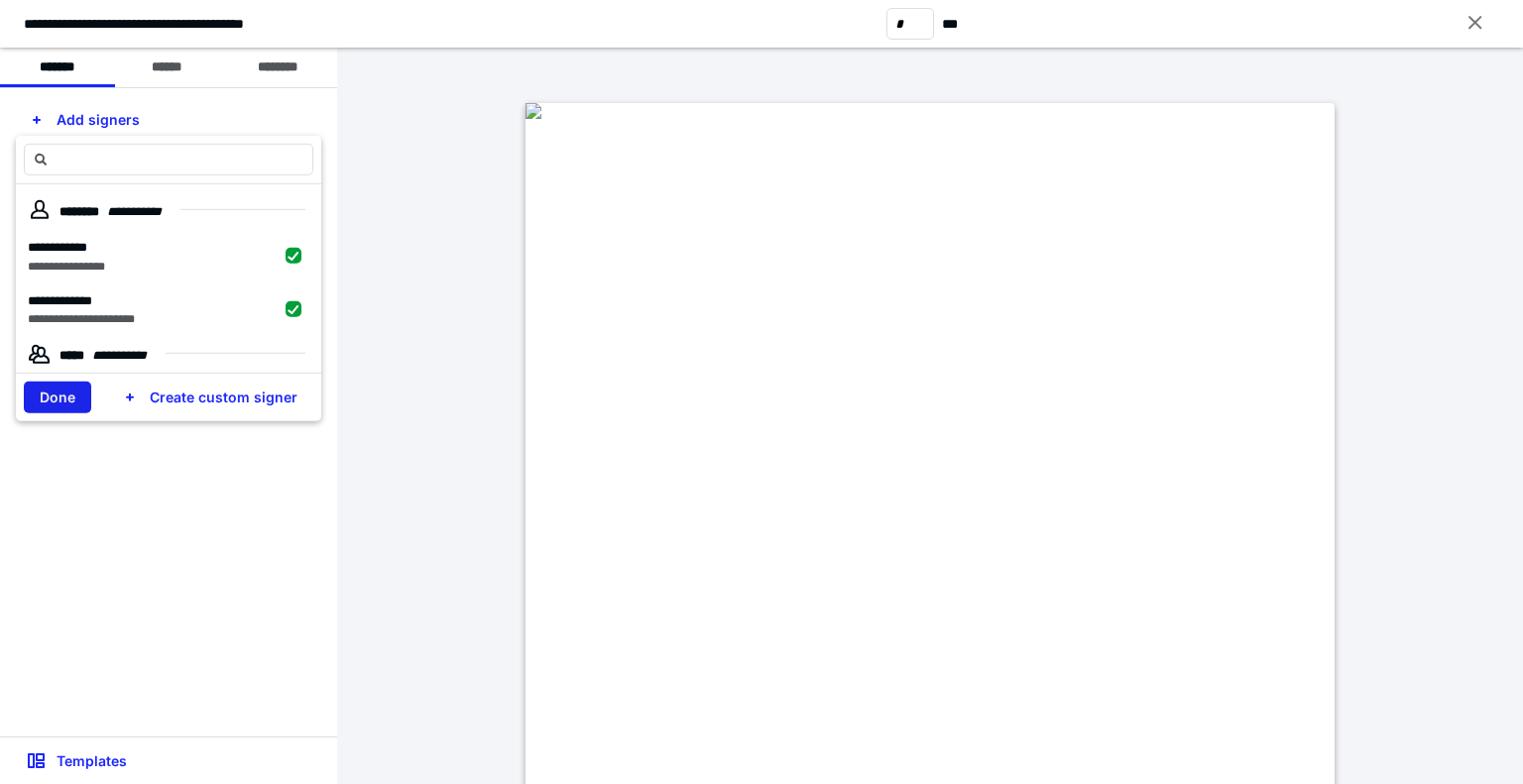 click on "Done" at bounding box center (58, 397) 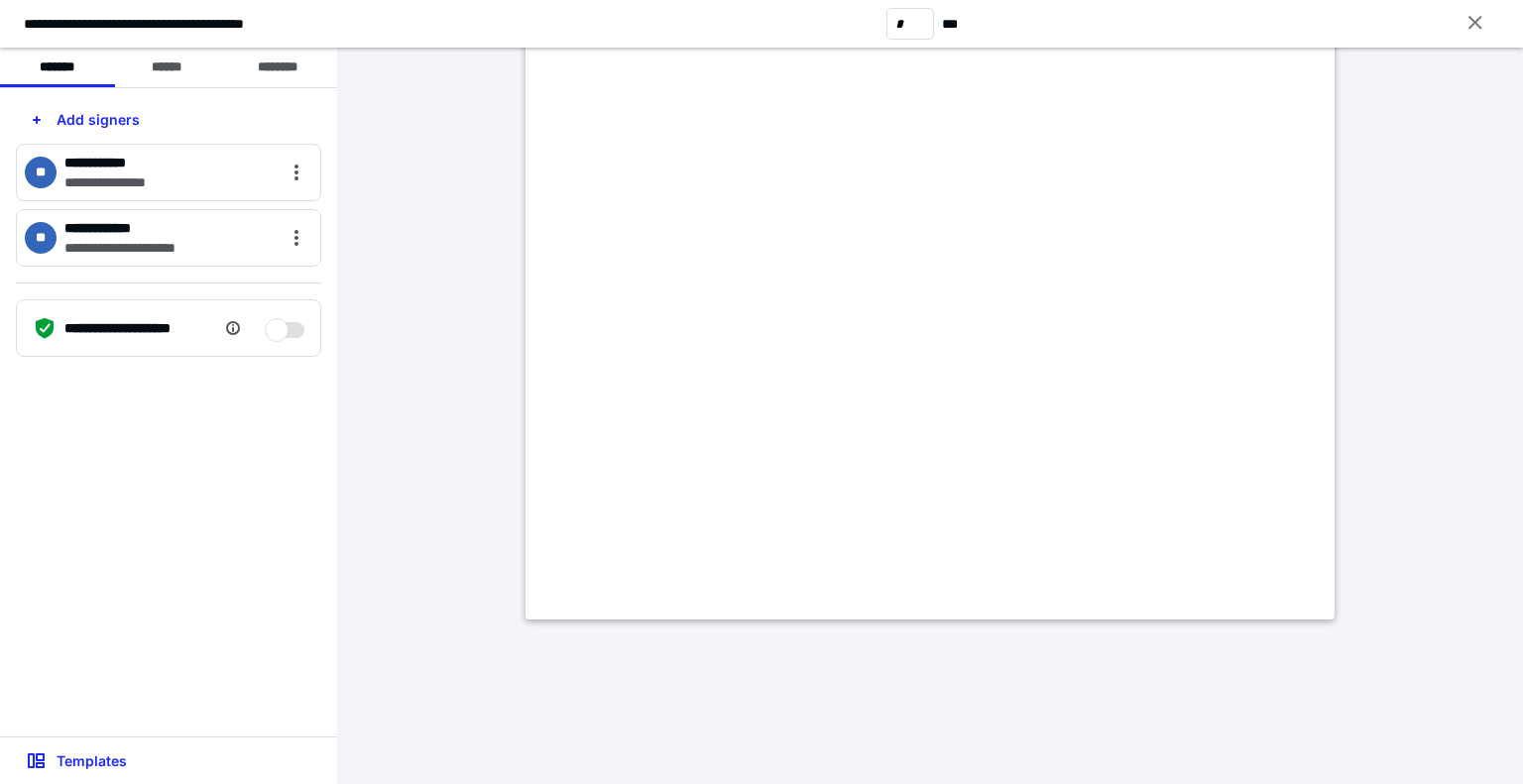 scroll, scrollTop: 1629, scrollLeft: 0, axis: vertical 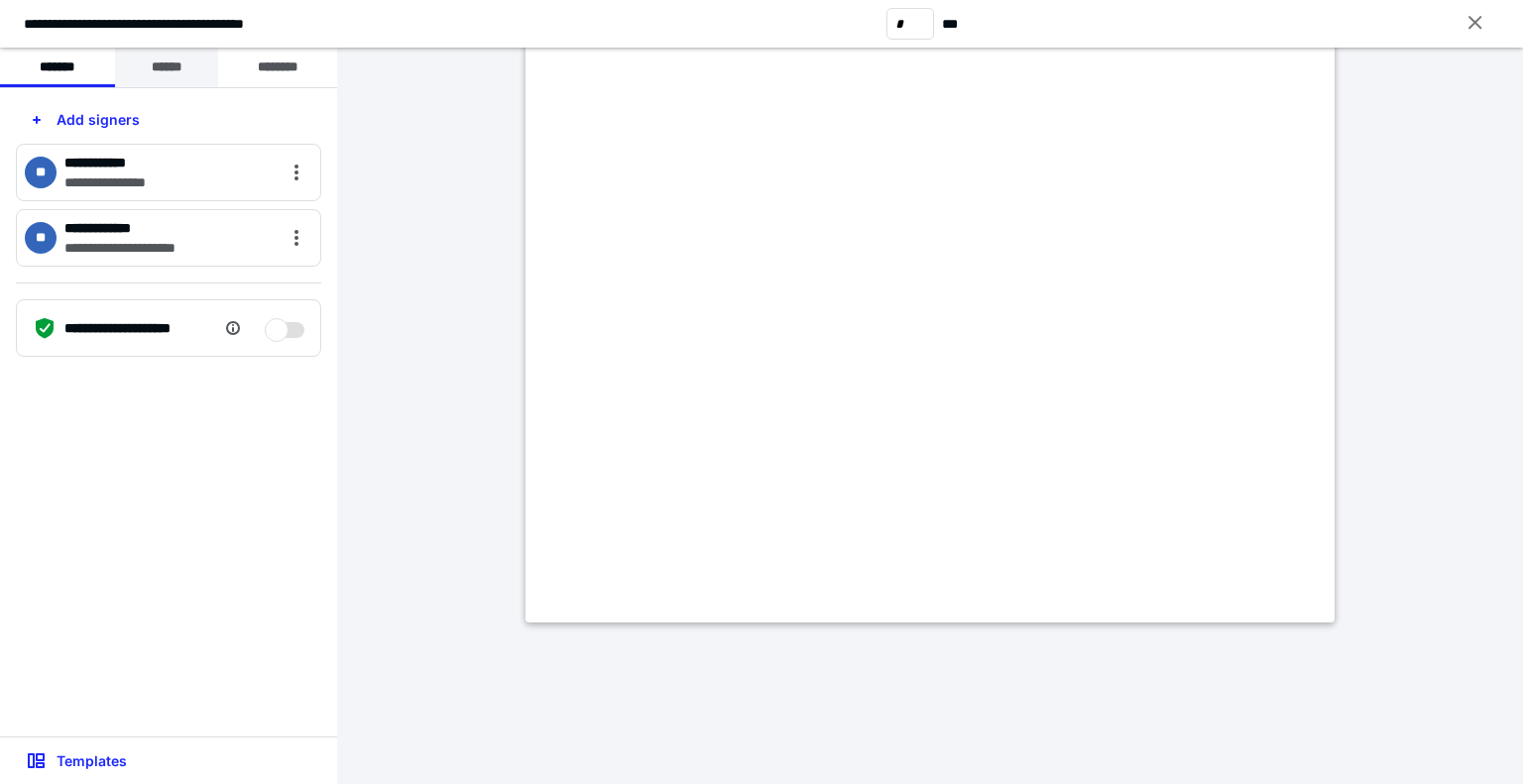 click on "******" at bounding box center [167, 67] 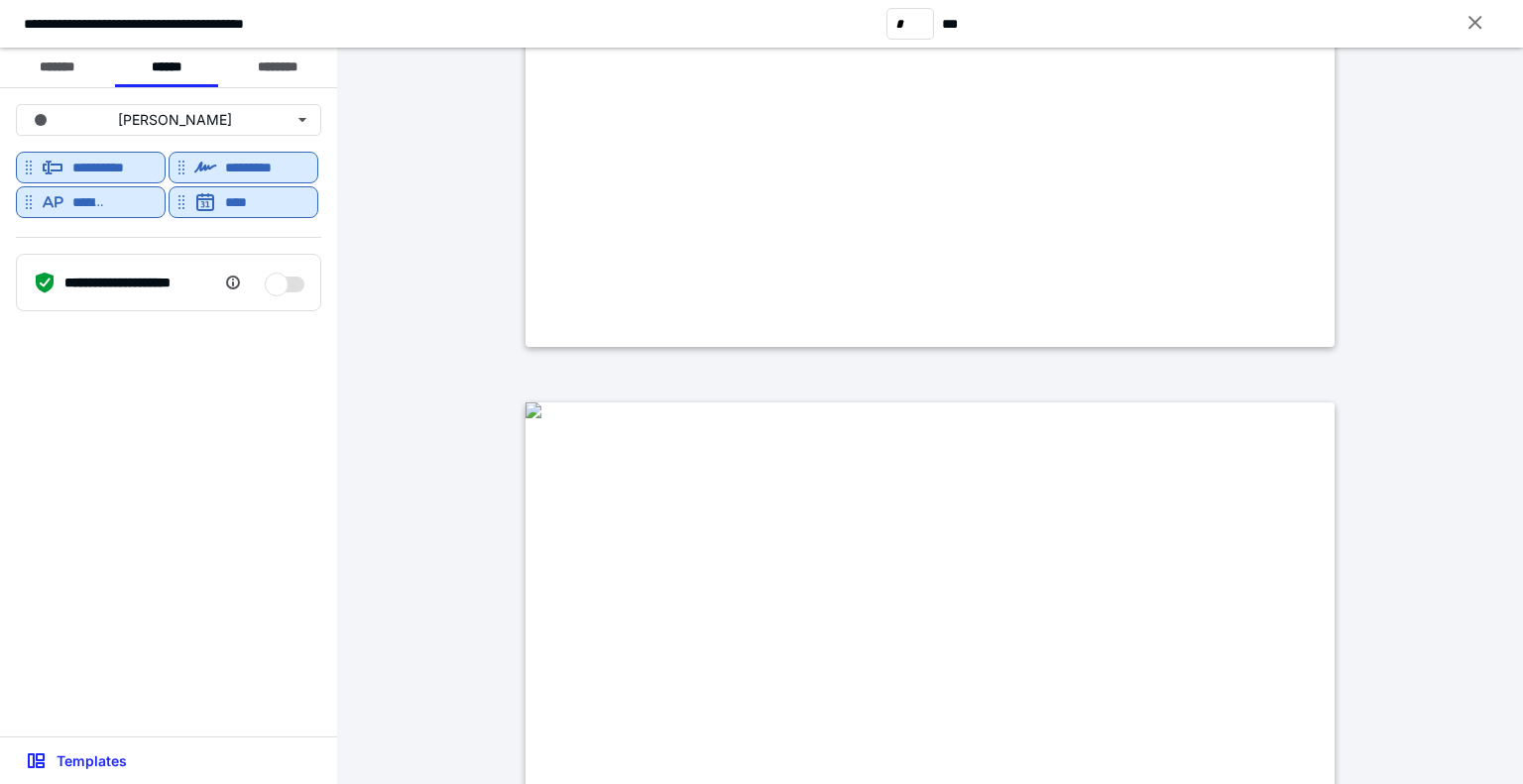 scroll, scrollTop: 761, scrollLeft: 0, axis: vertical 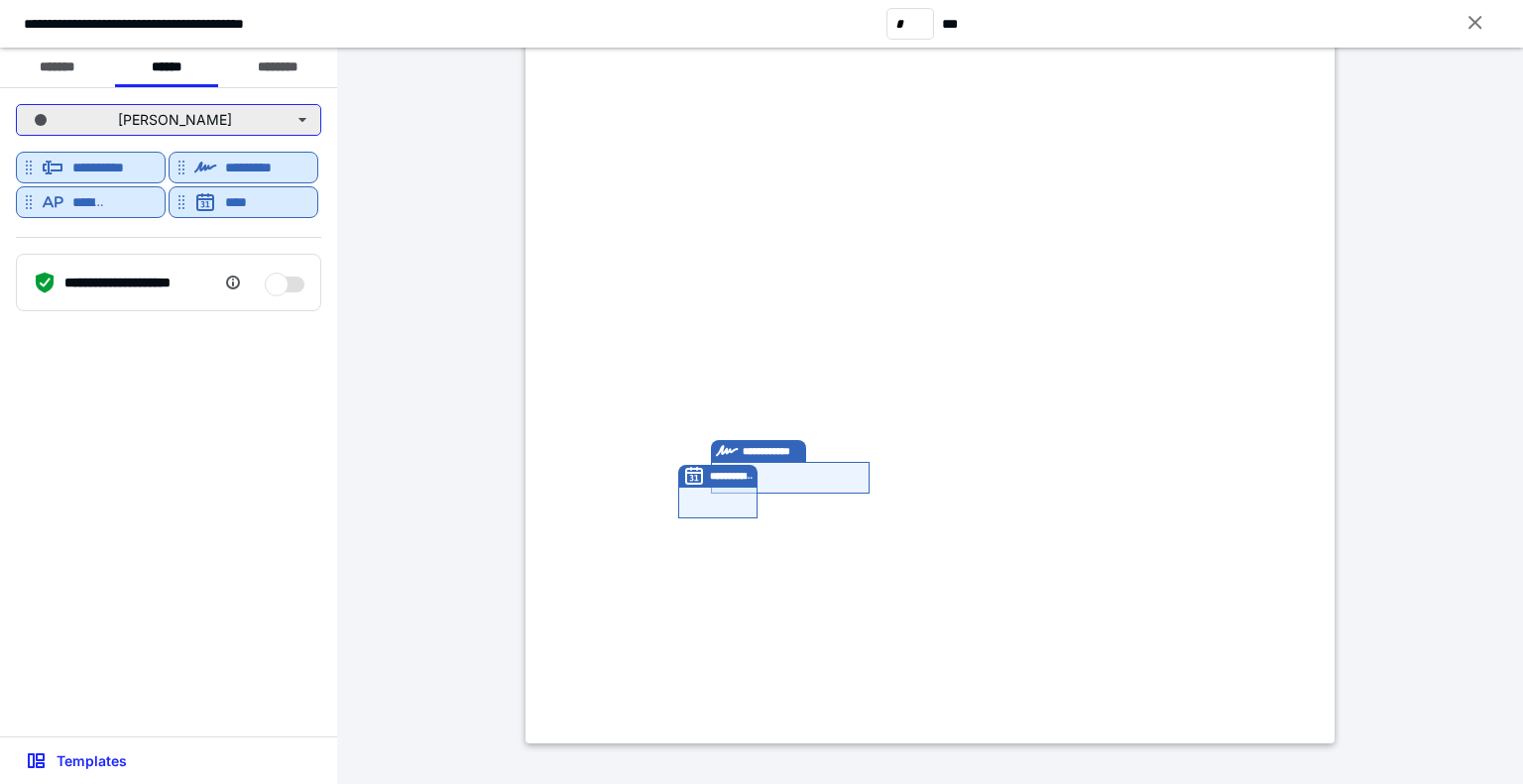 click on "[PERSON_NAME]" at bounding box center [169, 120] 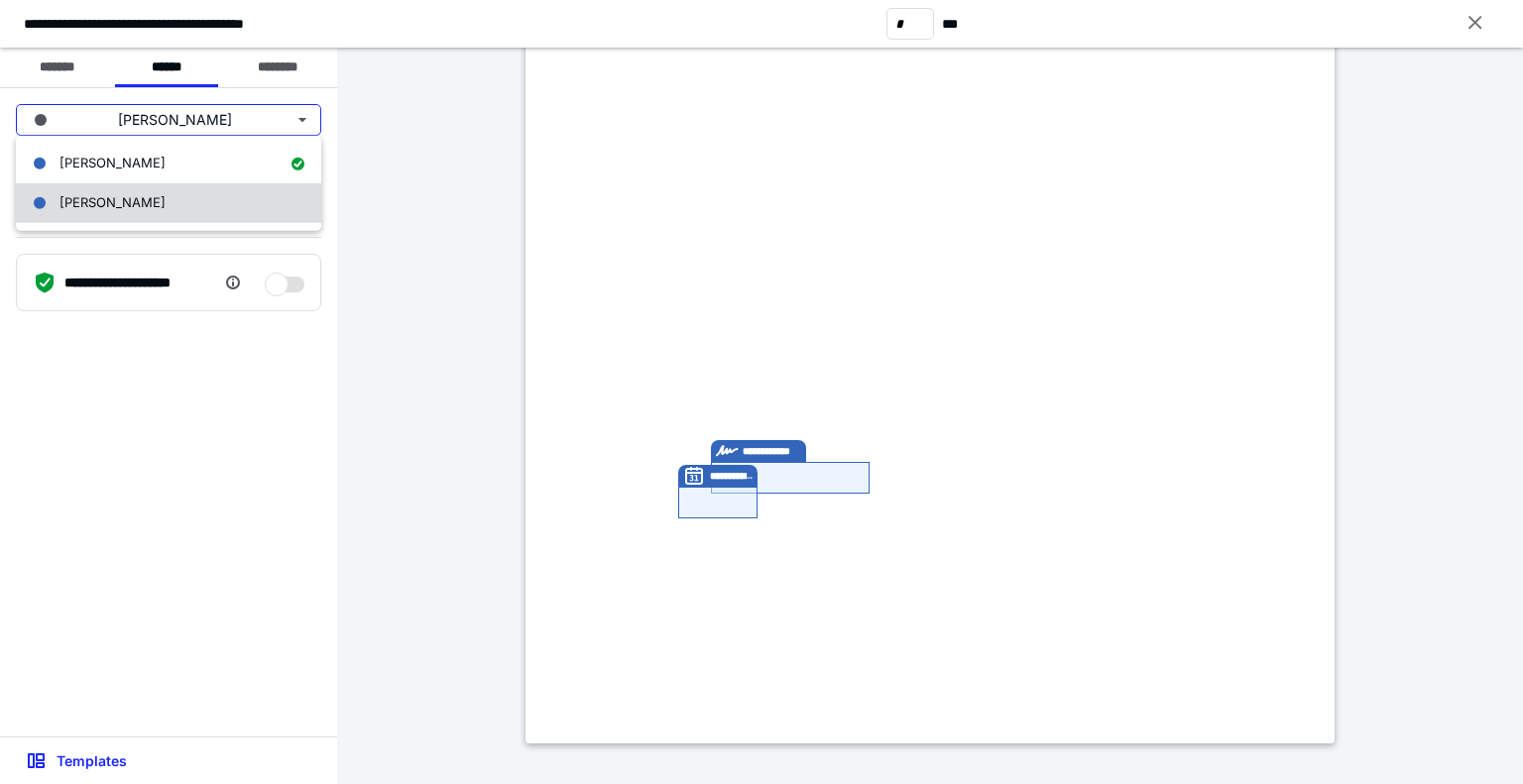 click on "[PERSON_NAME]" at bounding box center (96, 203) 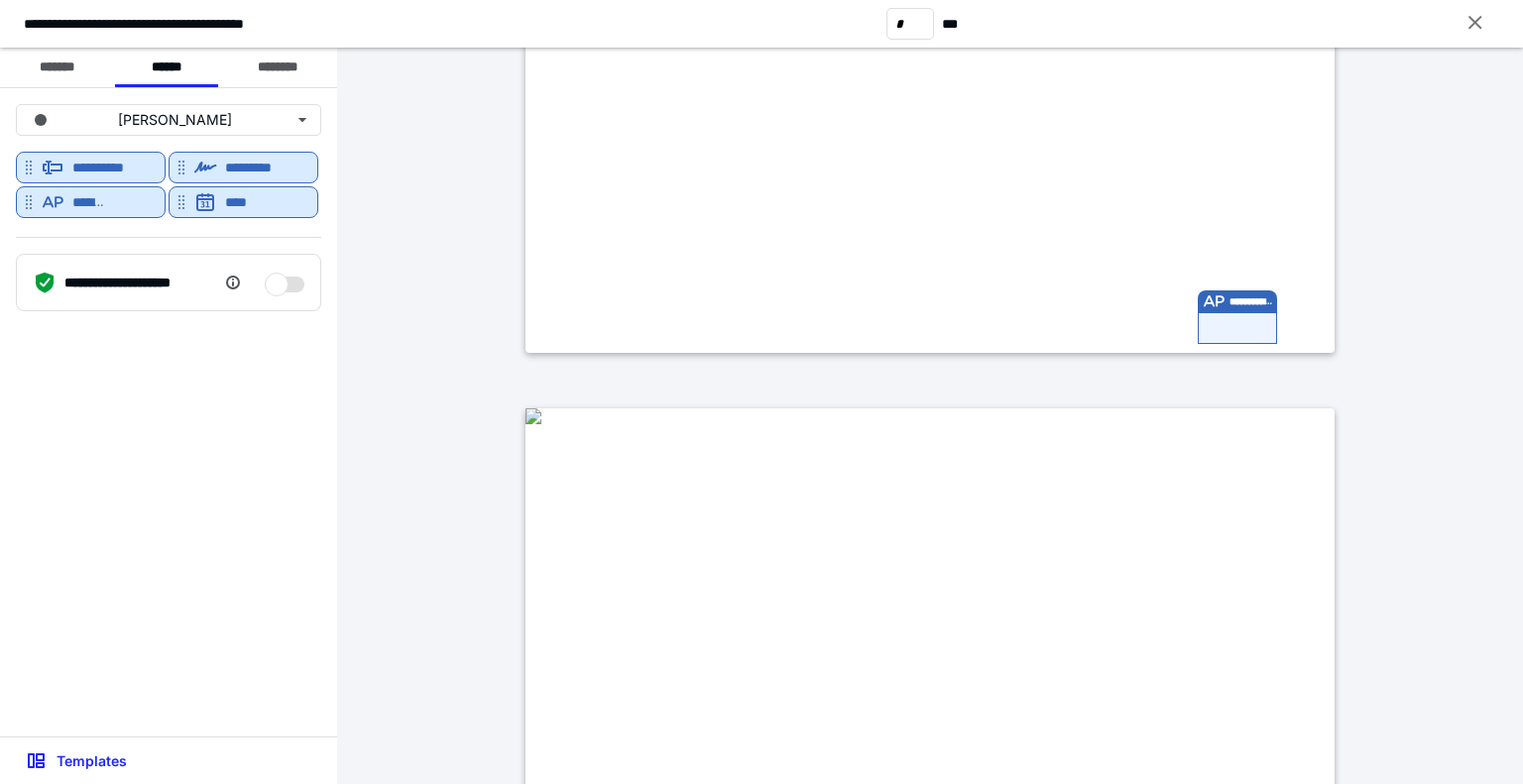 scroll, scrollTop: 795, scrollLeft: 0, axis: vertical 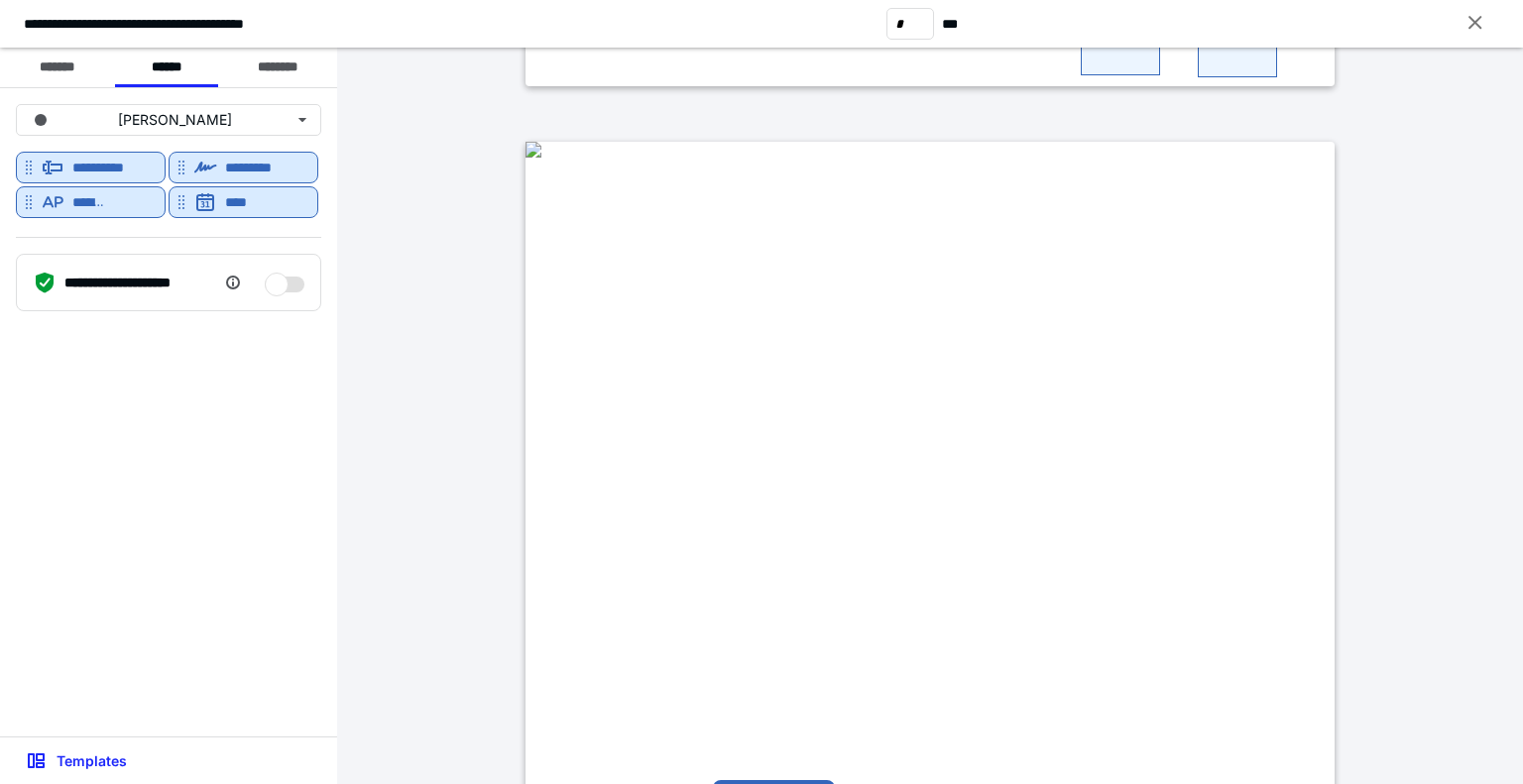 type on "*" 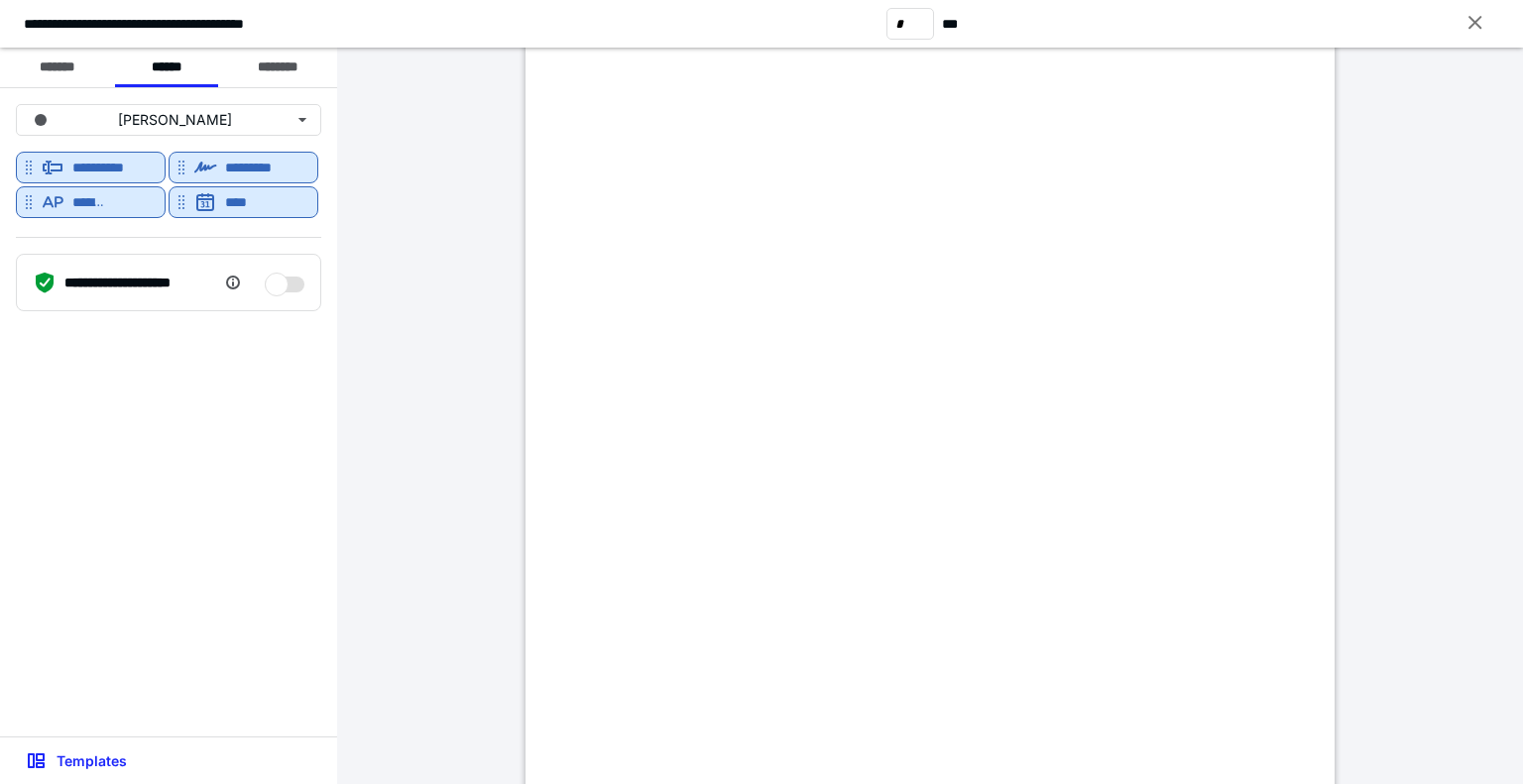 scroll, scrollTop: 0, scrollLeft: 0, axis: both 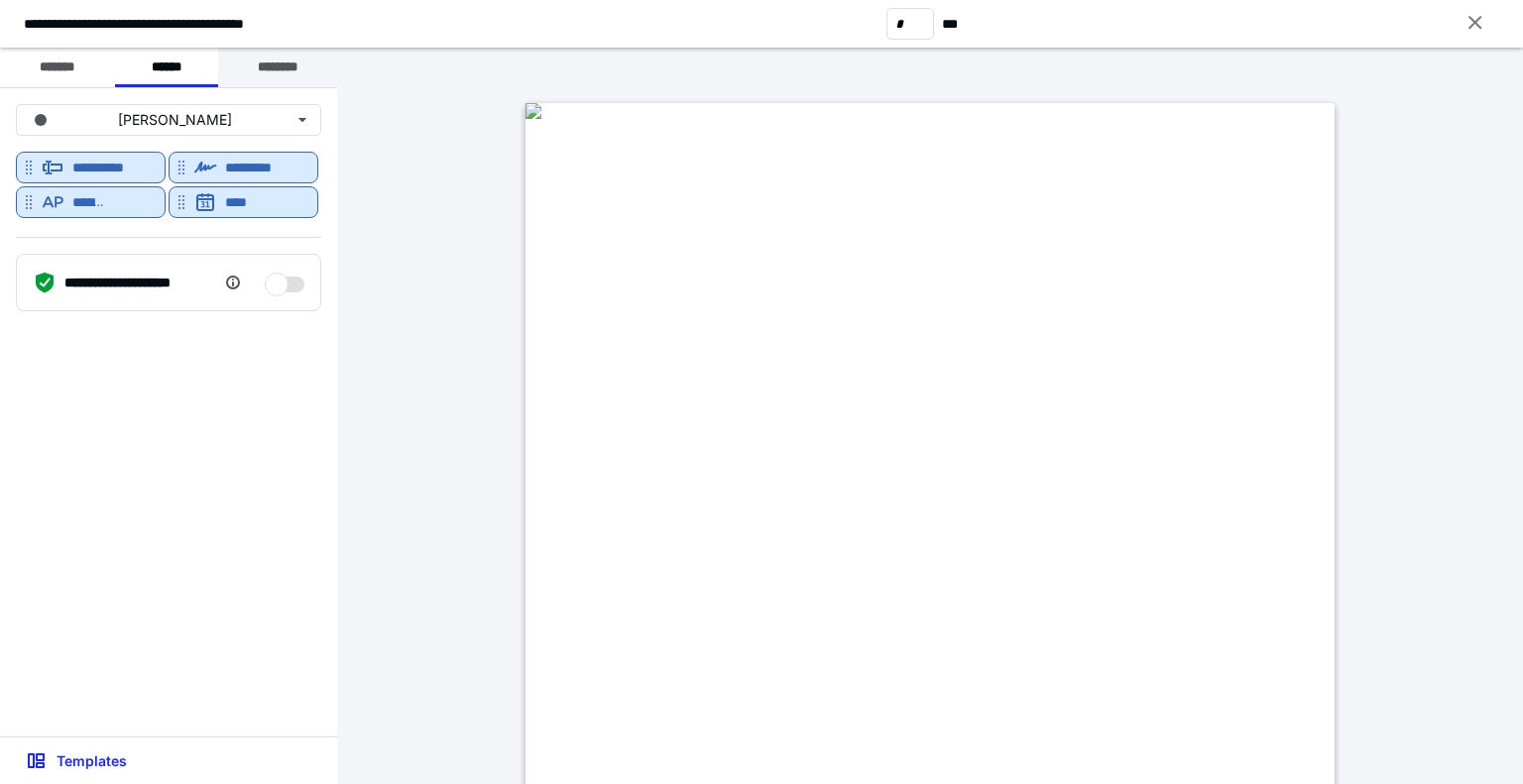 click on "********" at bounding box center (278, 67) 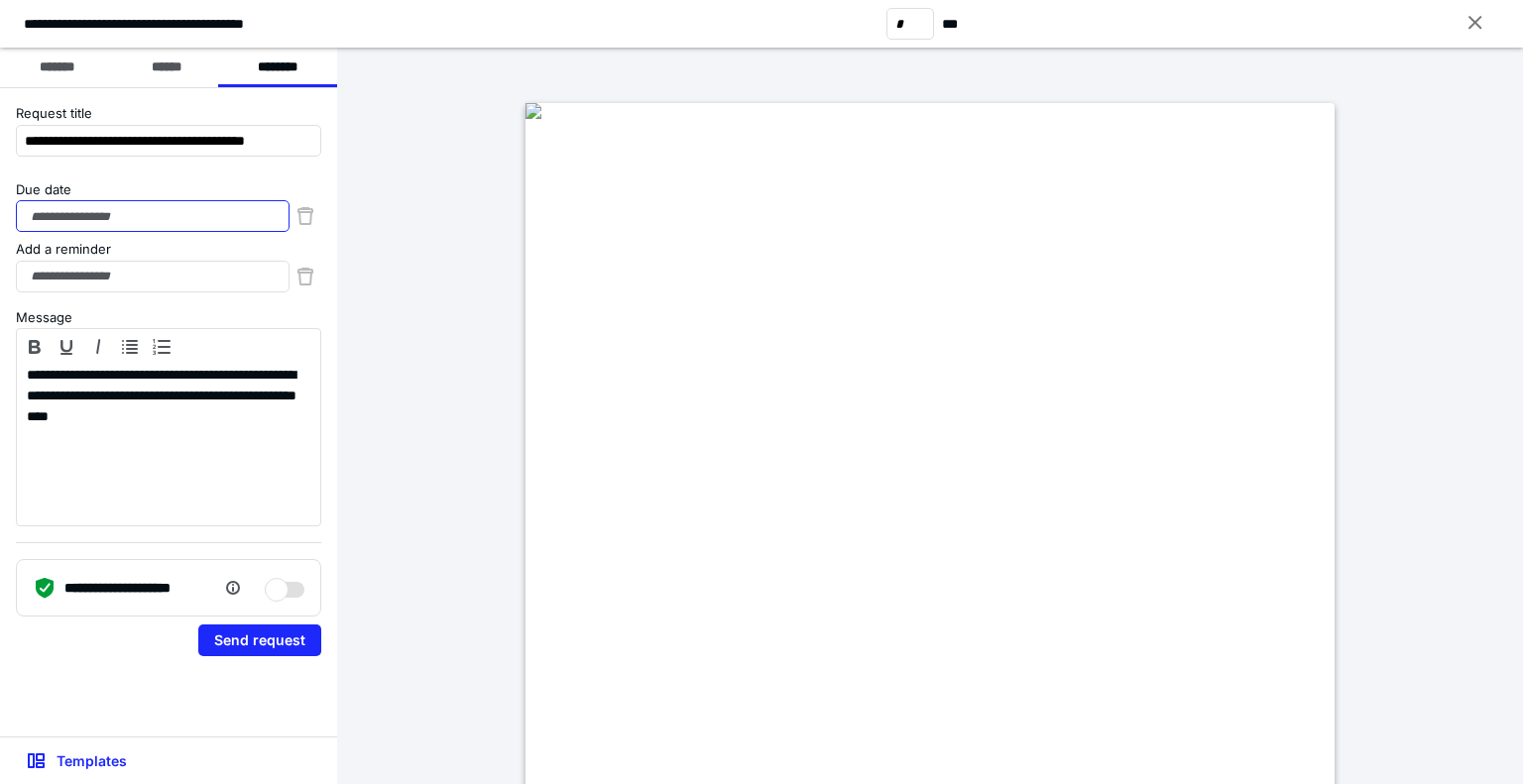 click on "Due date" at bounding box center (153, 216) 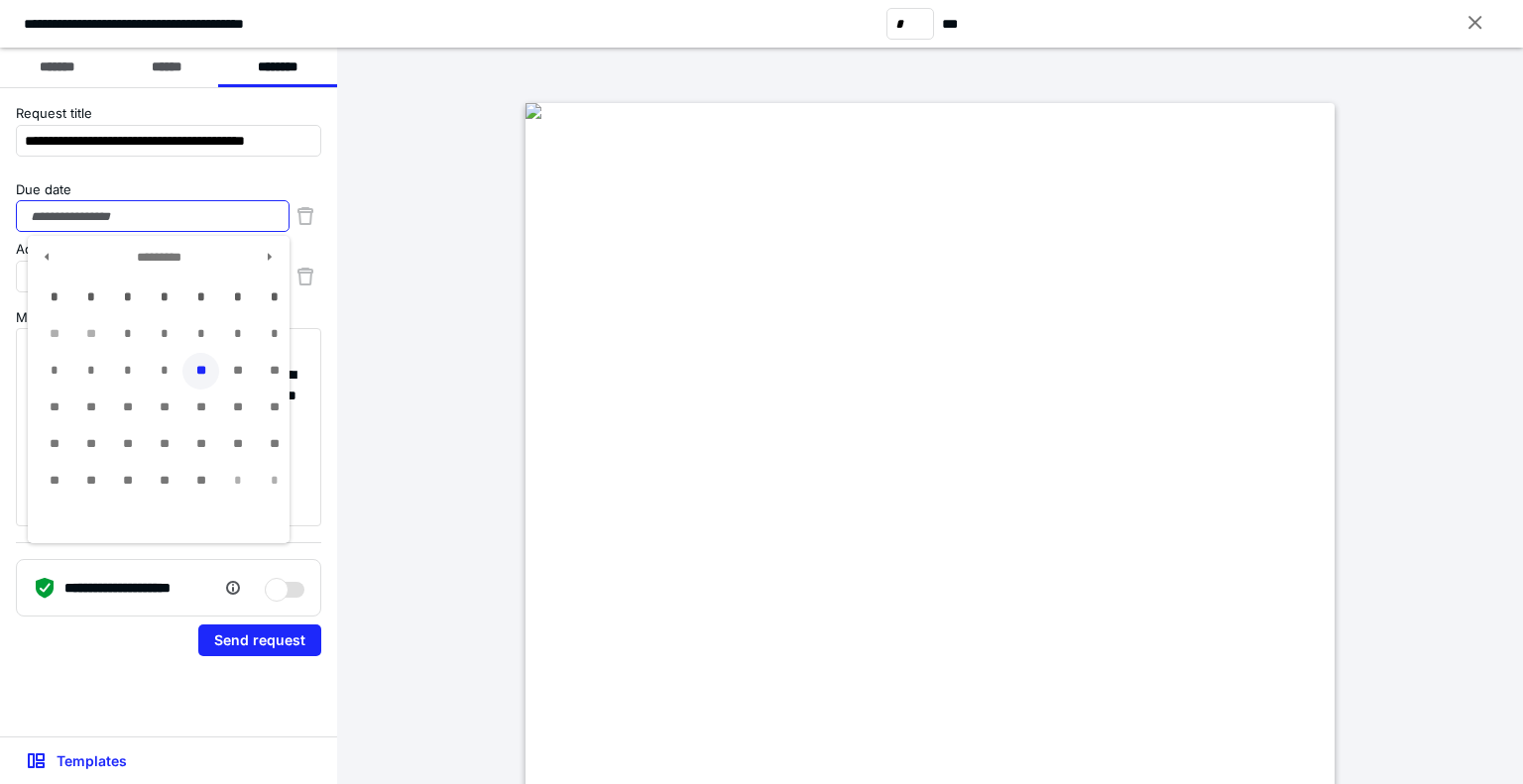click on "**" at bounding box center [200, 371] 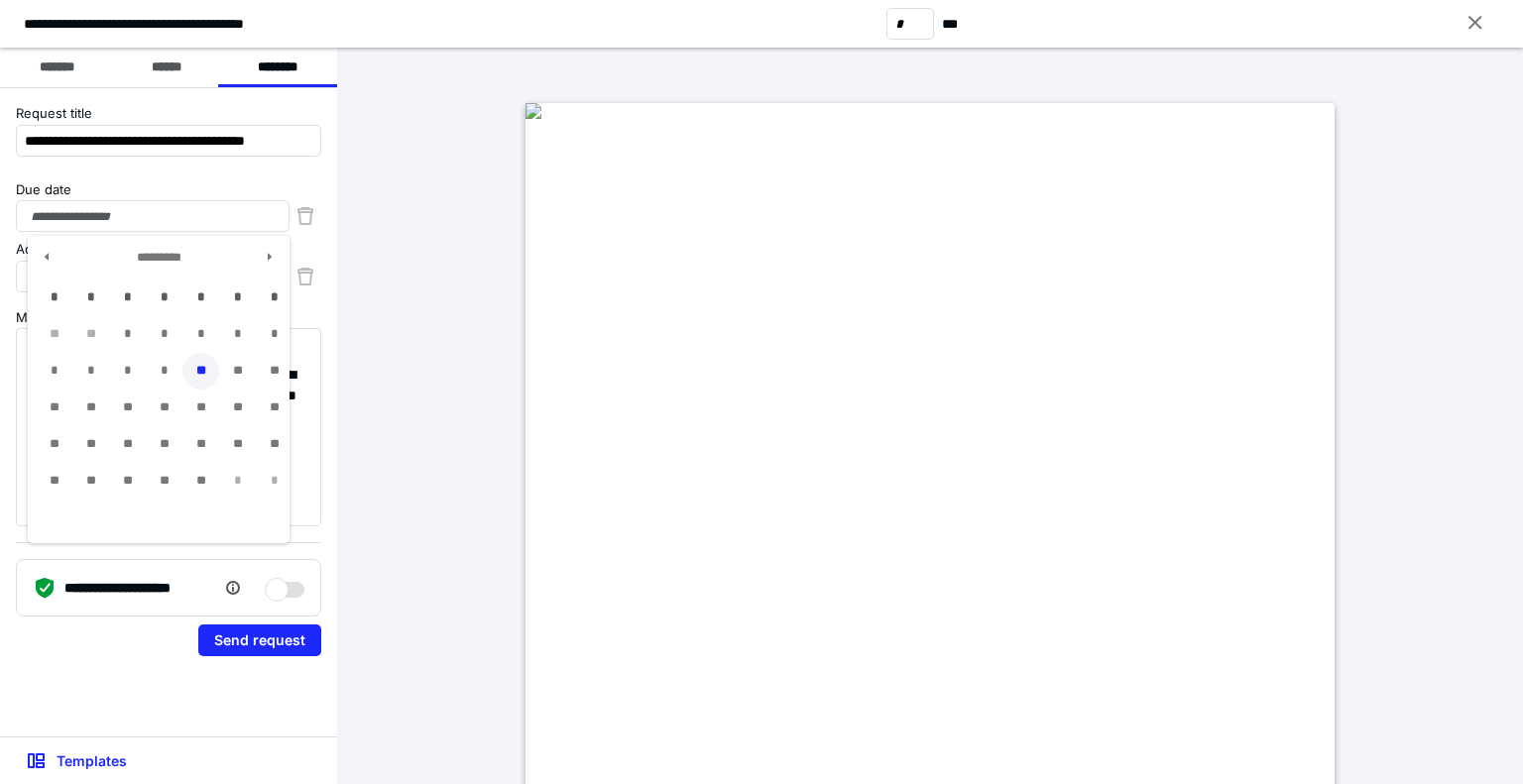 type on "**********" 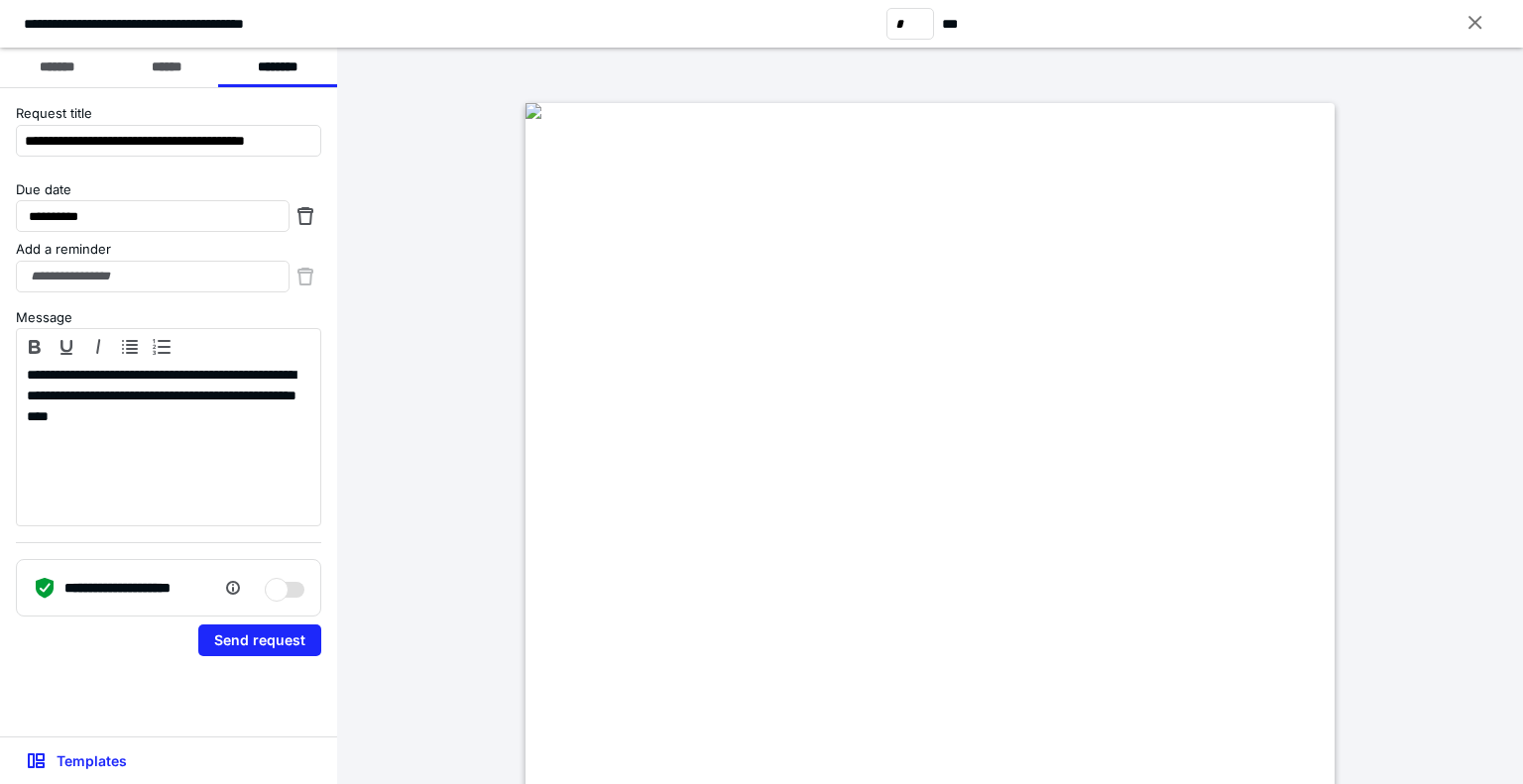 click at bounding box center [285, 585] 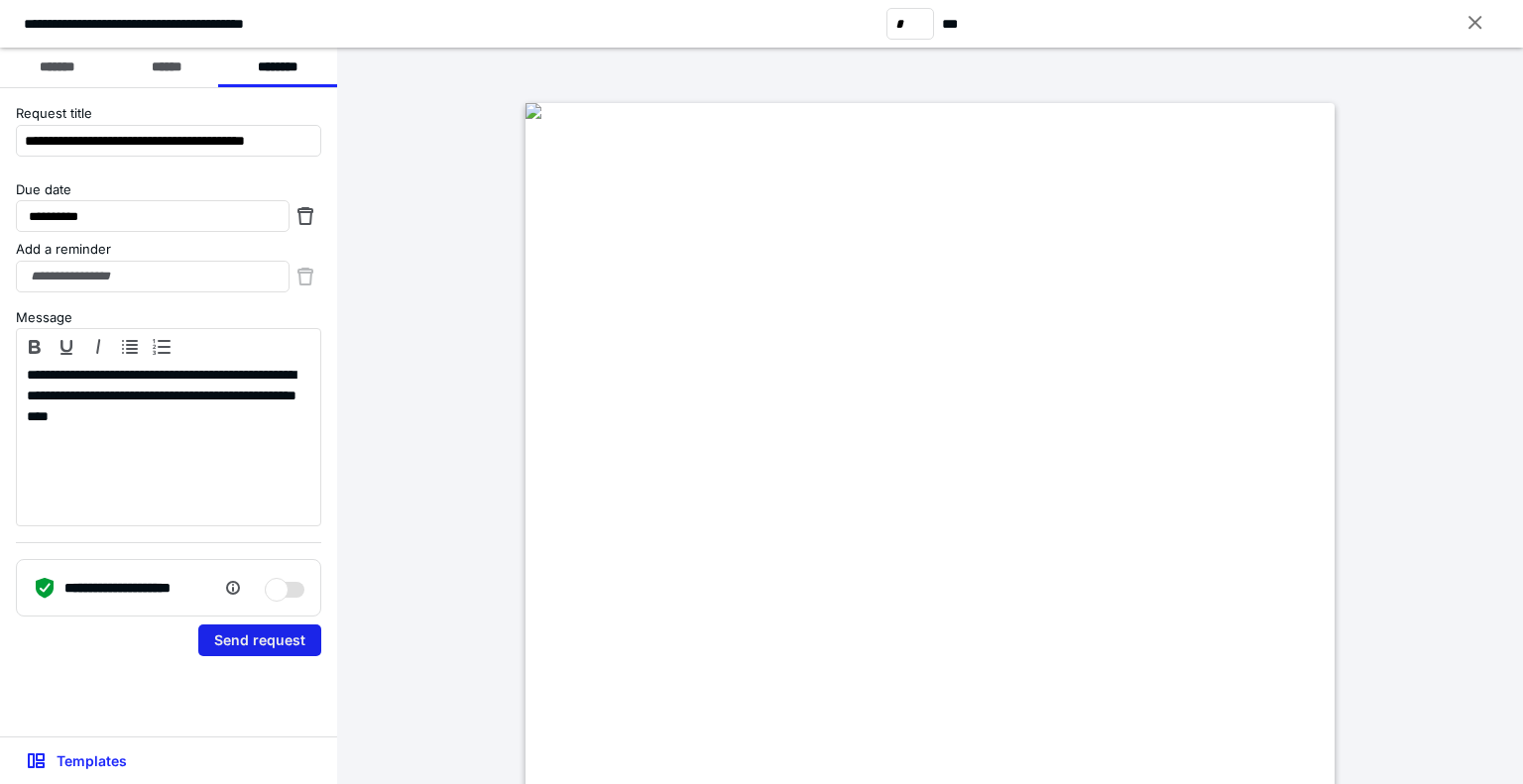 click on "Send request" at bounding box center (260, 640) 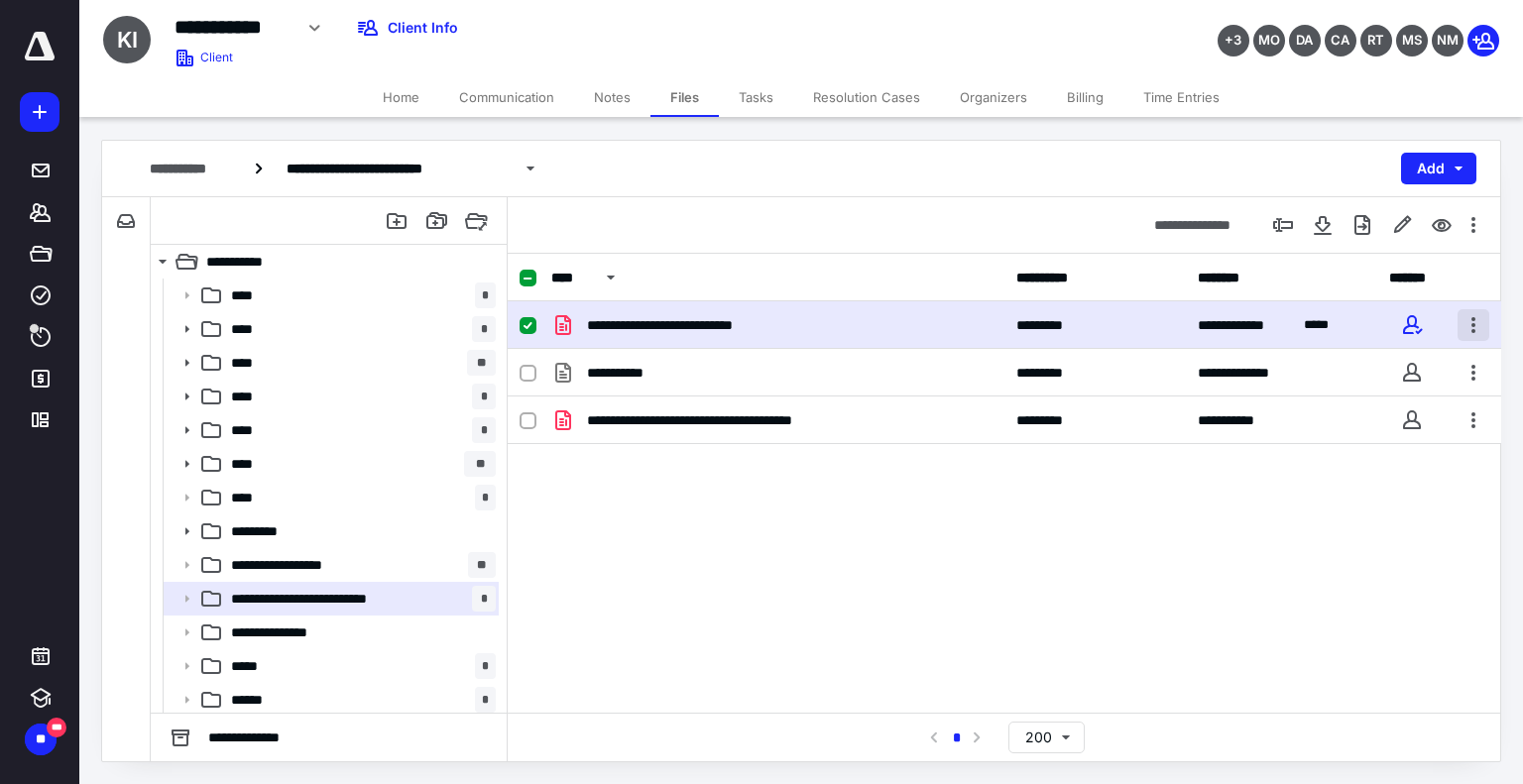click at bounding box center (1473, 325) 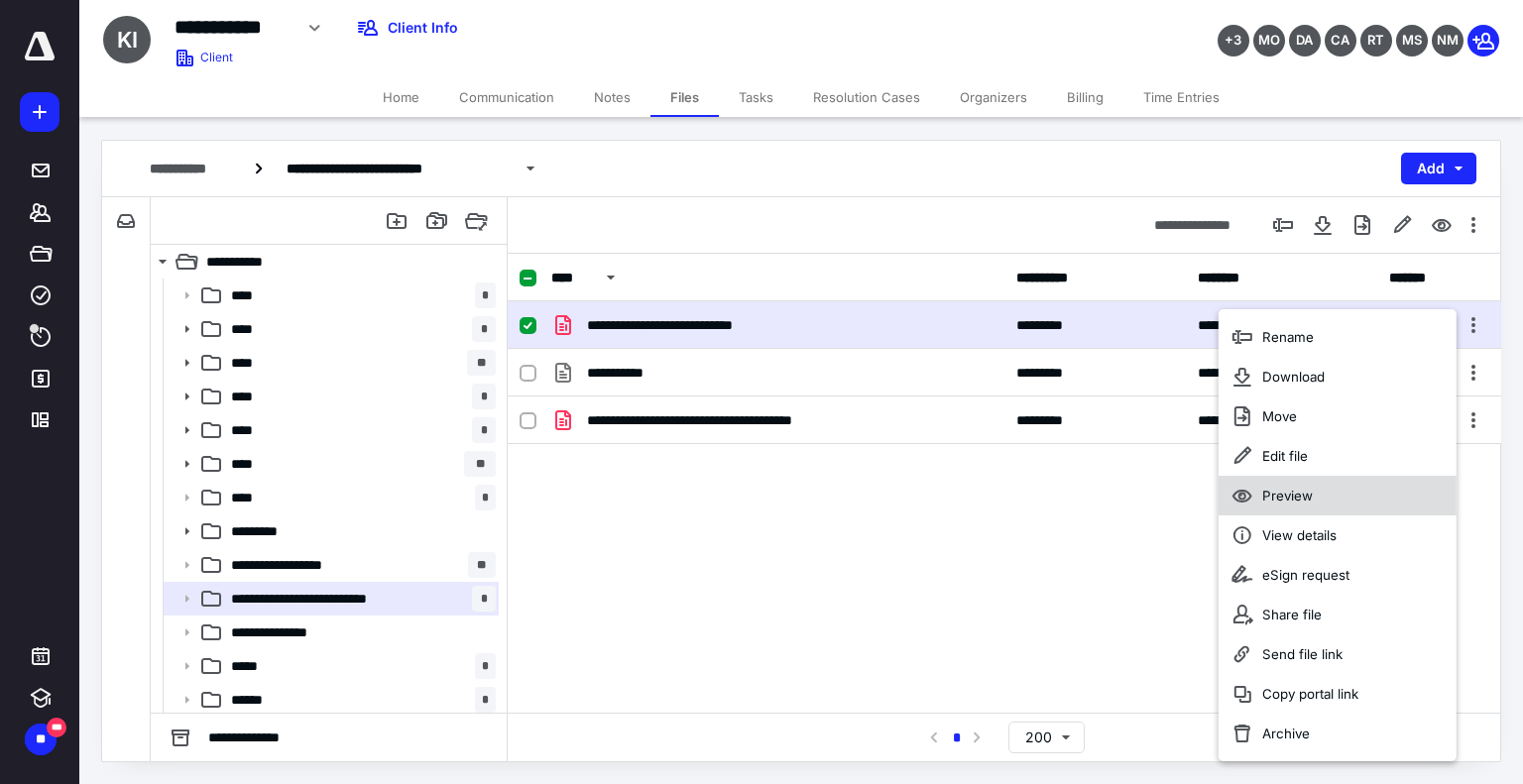 click on "Preview" at bounding box center [1287, 496] 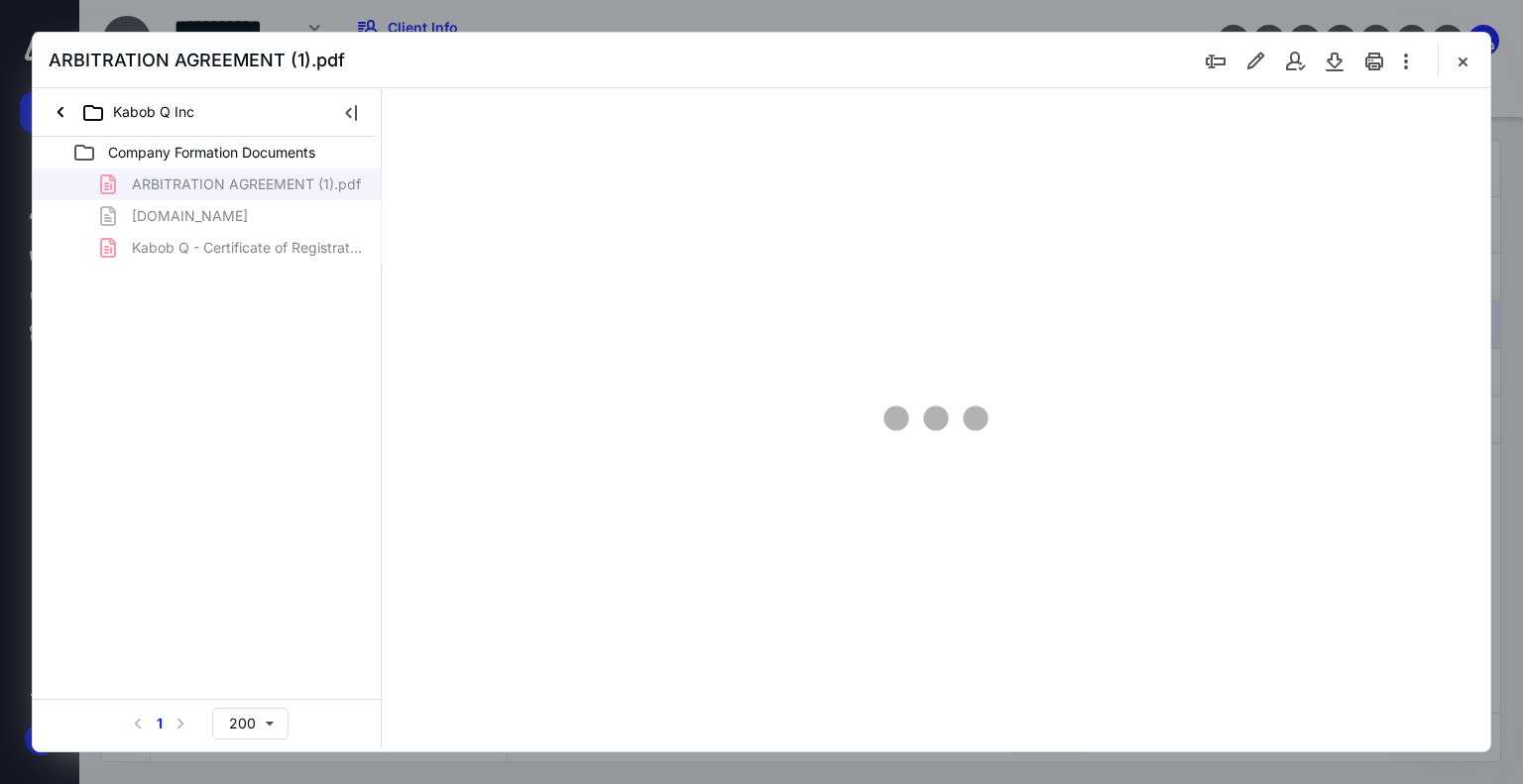 scroll, scrollTop: 0, scrollLeft: 0, axis: both 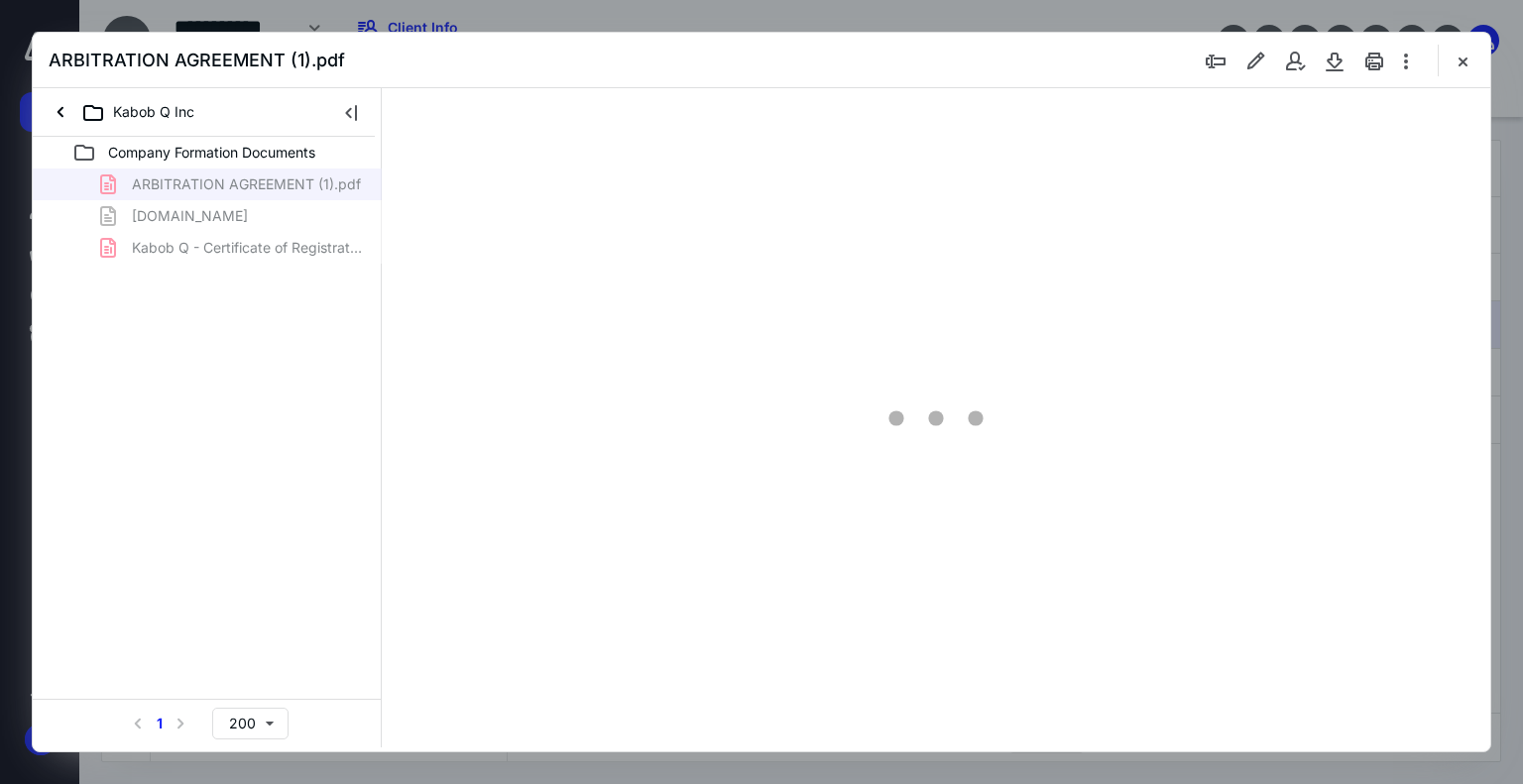 type on "179" 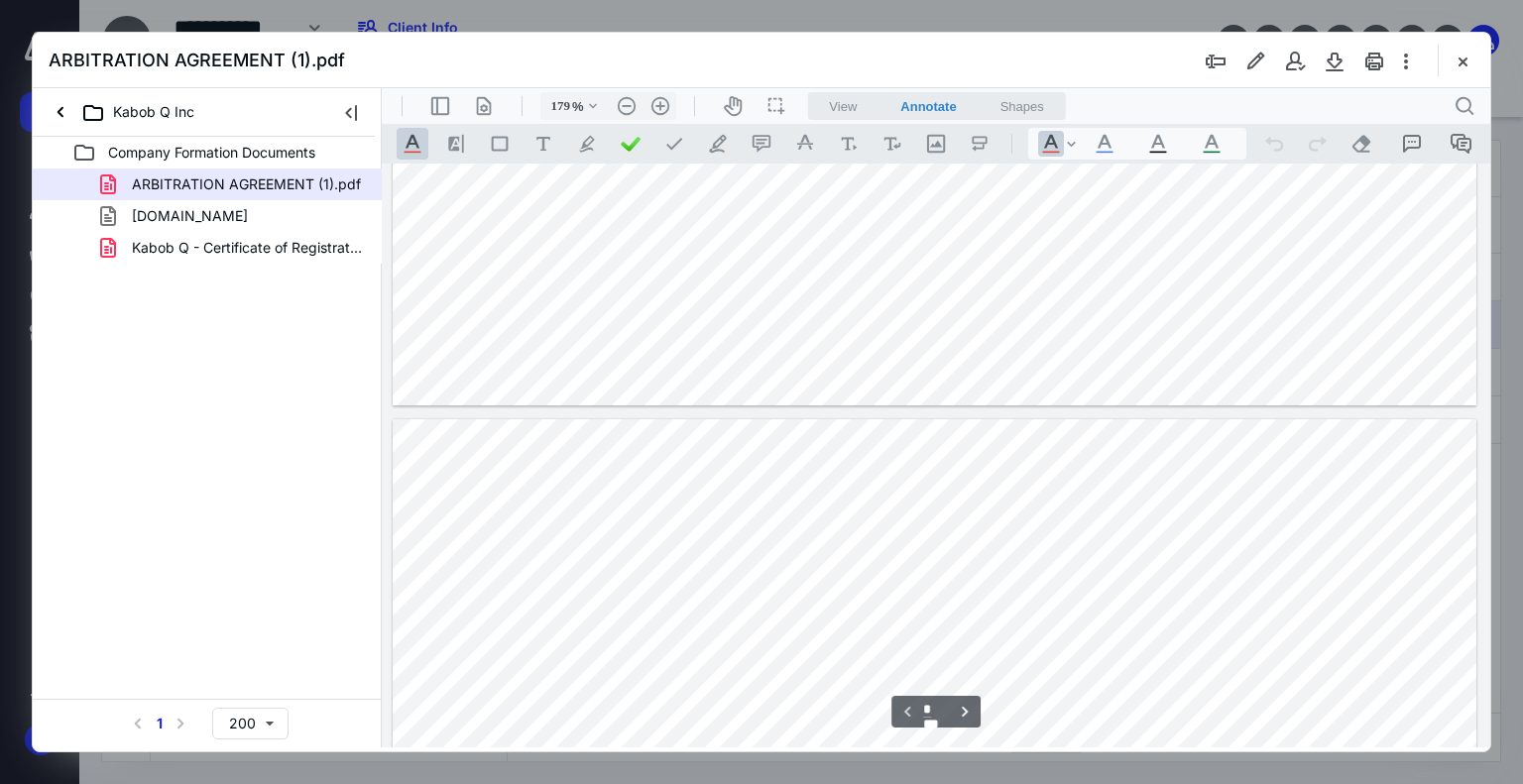 type on "*" 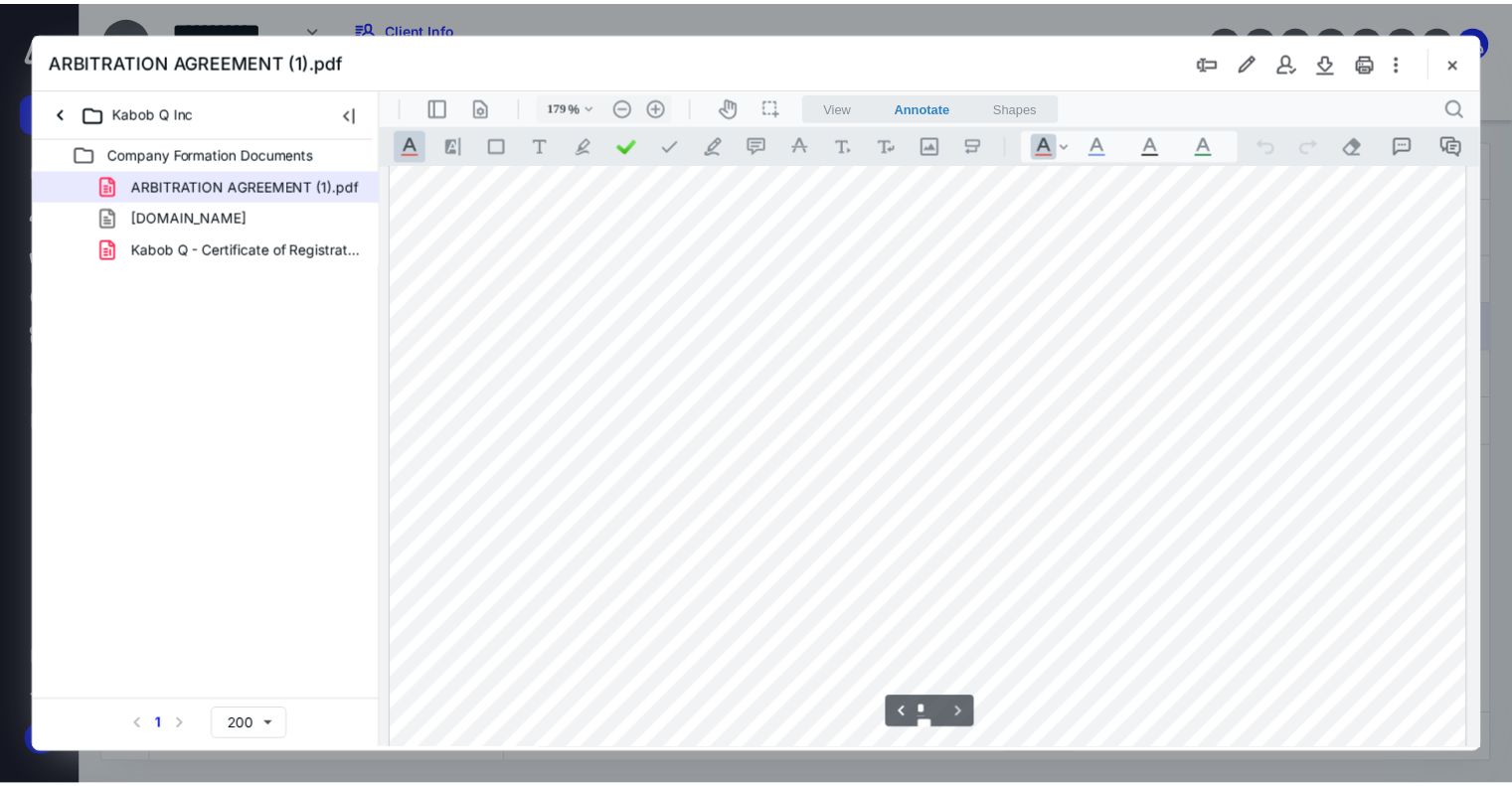 scroll, scrollTop: 2217, scrollLeft: 0, axis: vertical 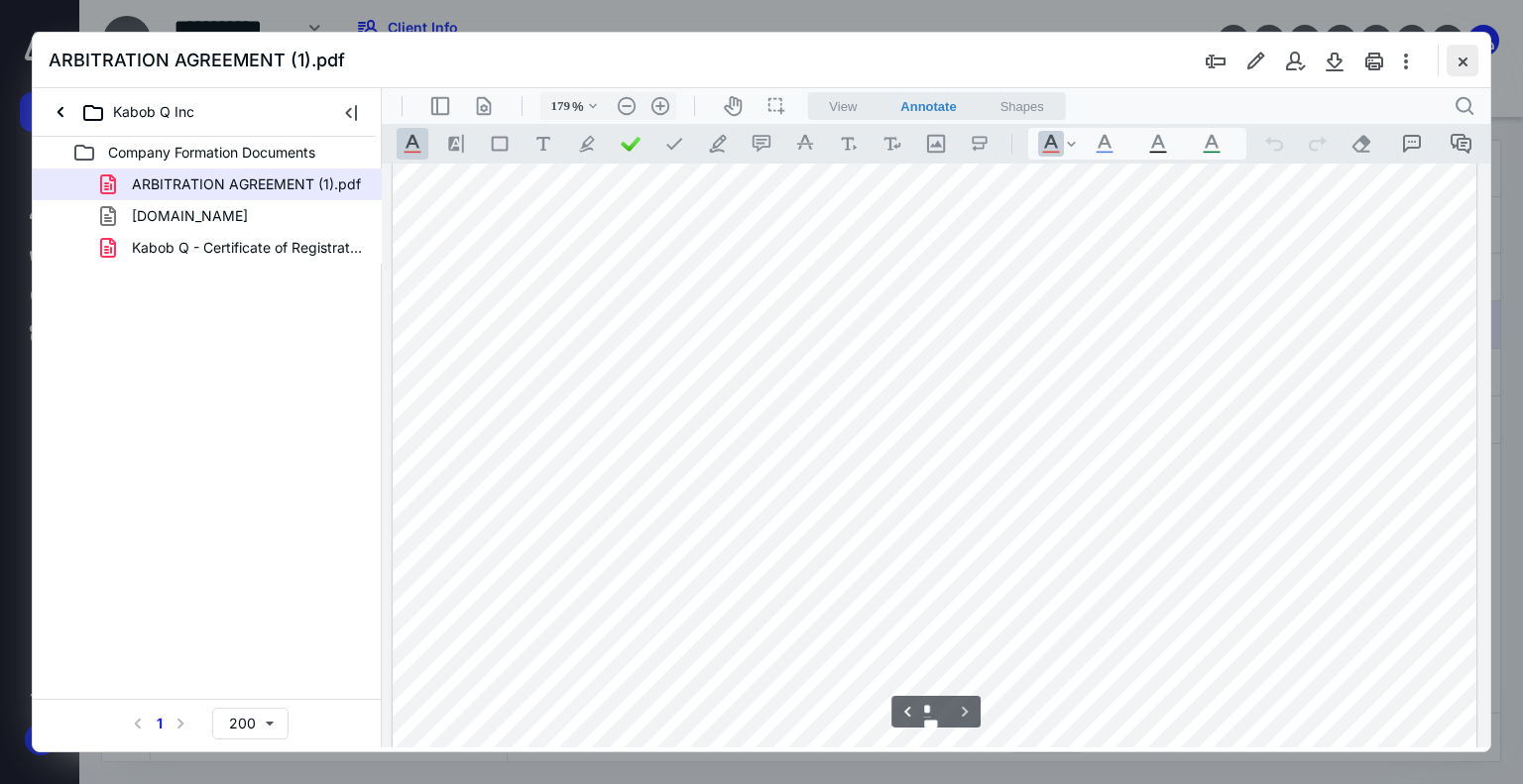 click at bounding box center (1463, 60) 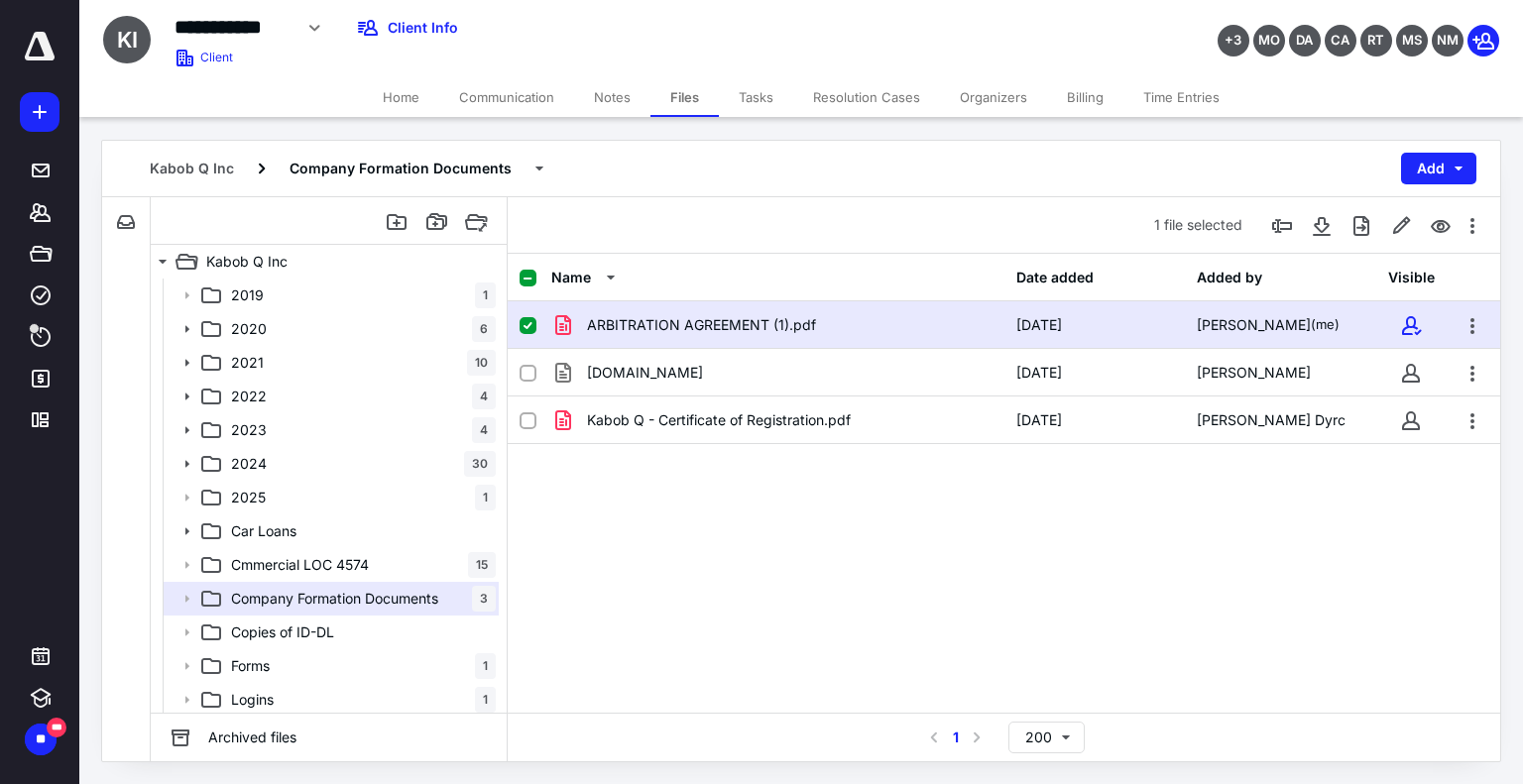 click on "Home" at bounding box center (401, 97) 